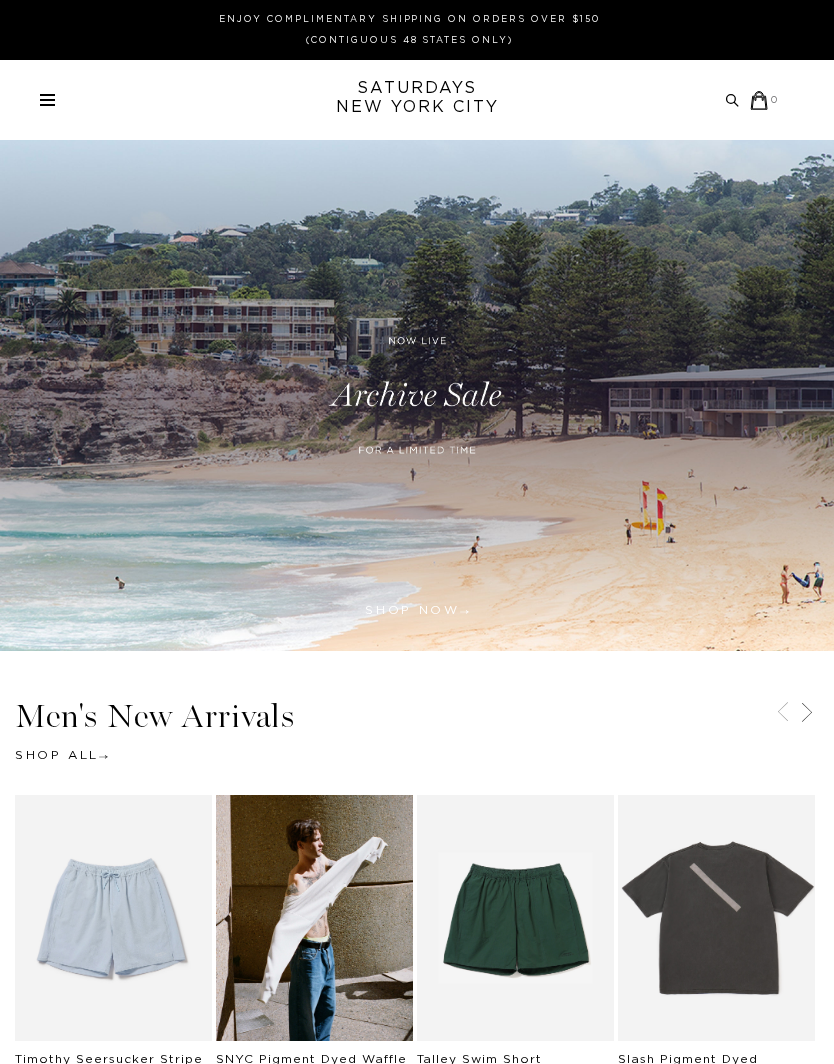 scroll, scrollTop: 0, scrollLeft: 0, axis: both 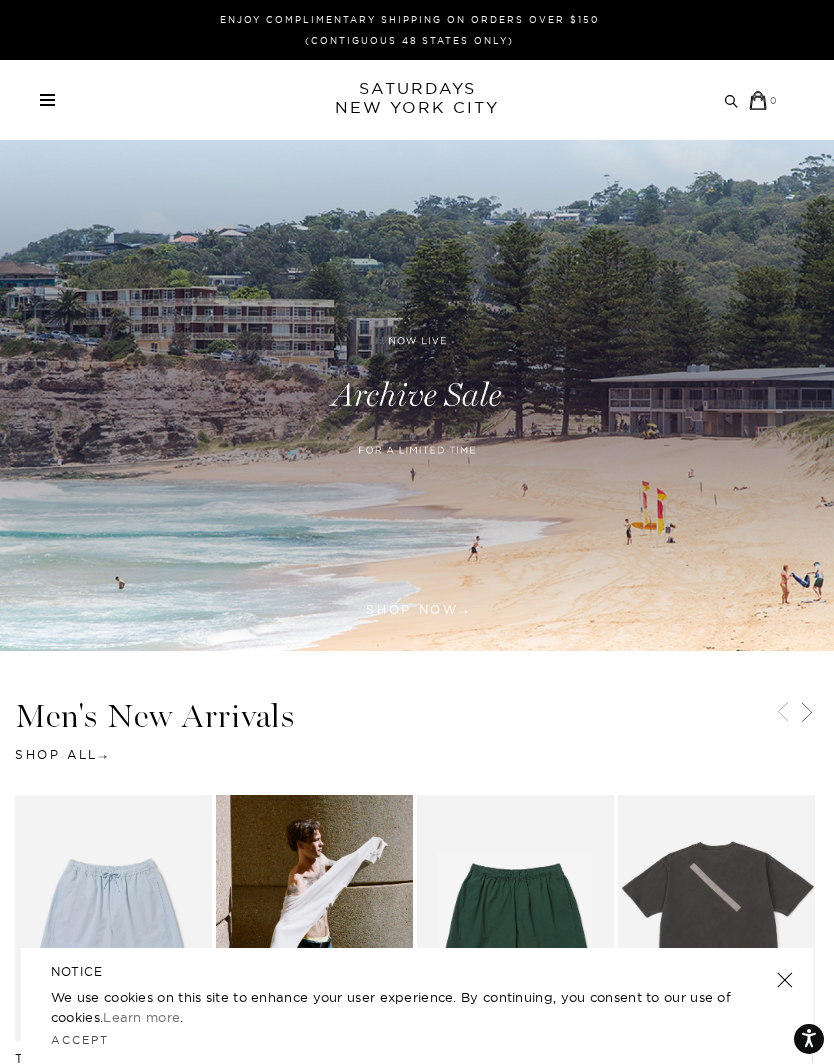 click on "Archive Sale
Men's
Tees
Shirts
Shorts
Swim
Knitwear
Pants
Sweats
Women's" at bounding box center [417, 100] 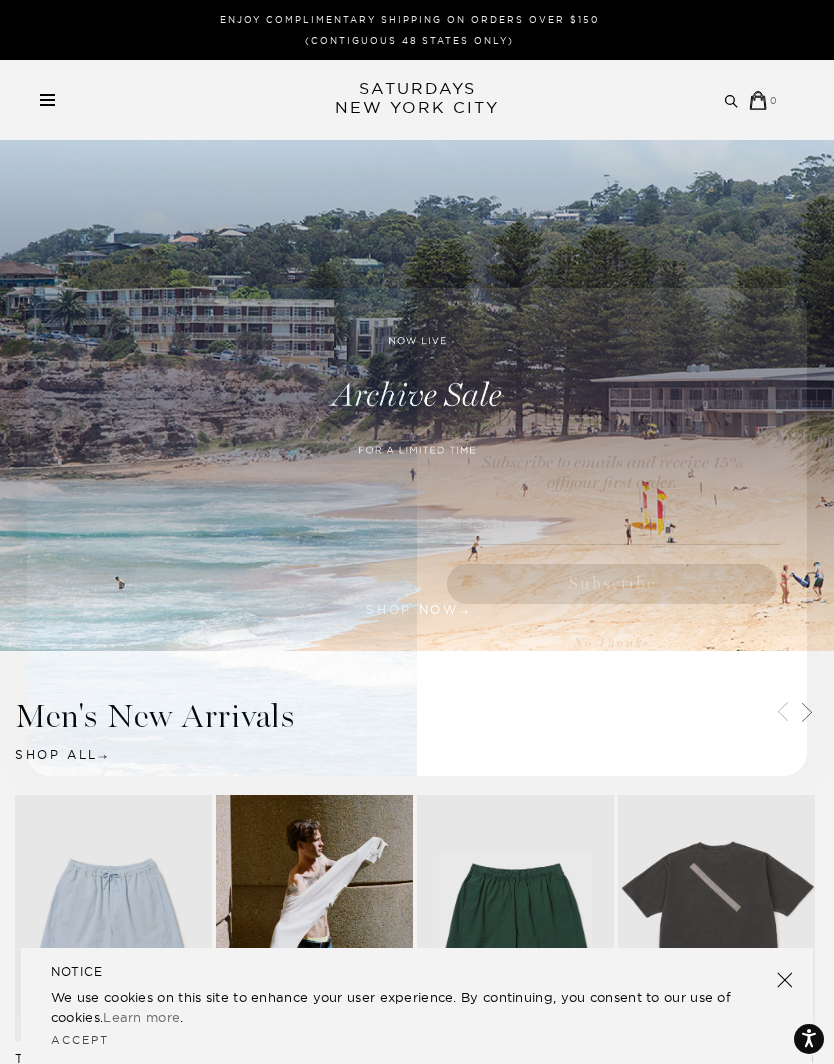 click on "Close dialog" 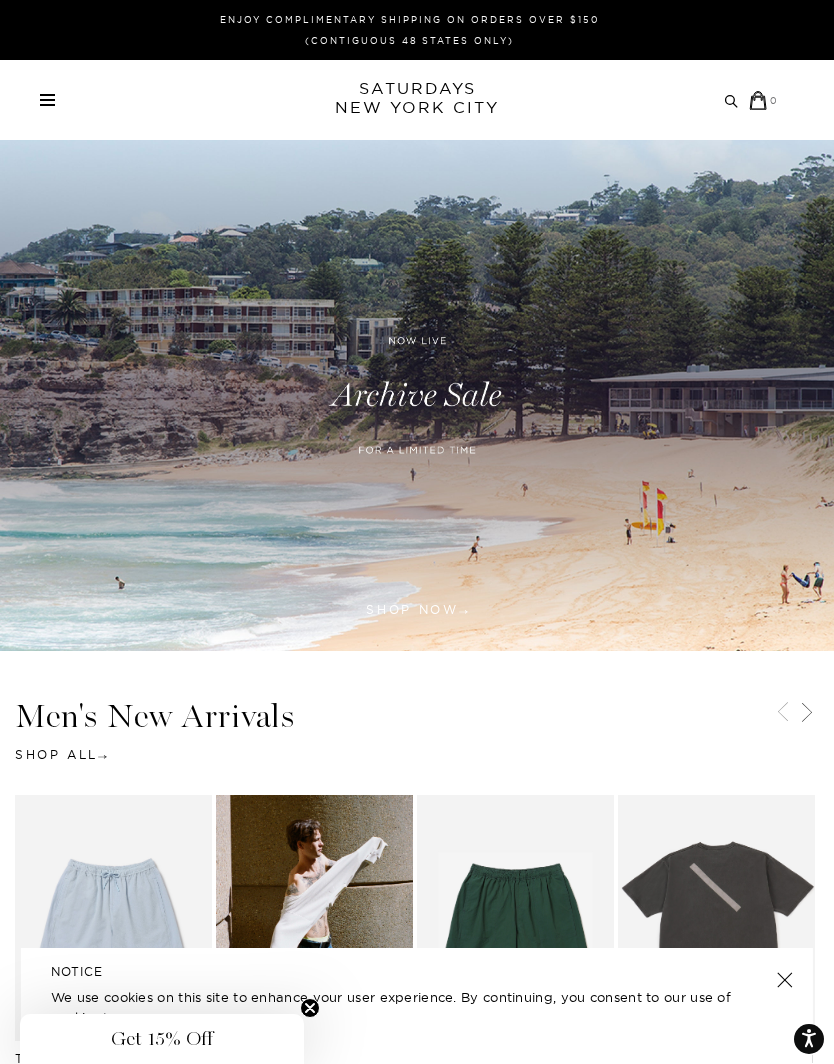 click at bounding box center [47, 105] 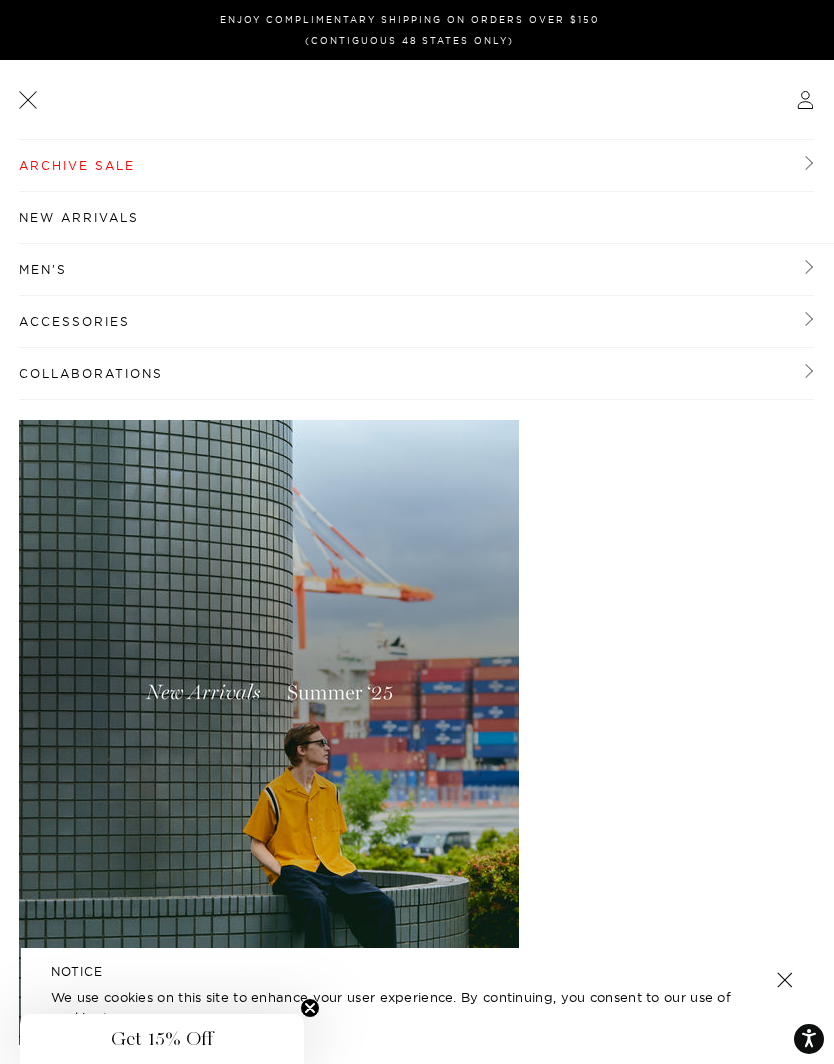 click on "Men's" at bounding box center (416, 270) 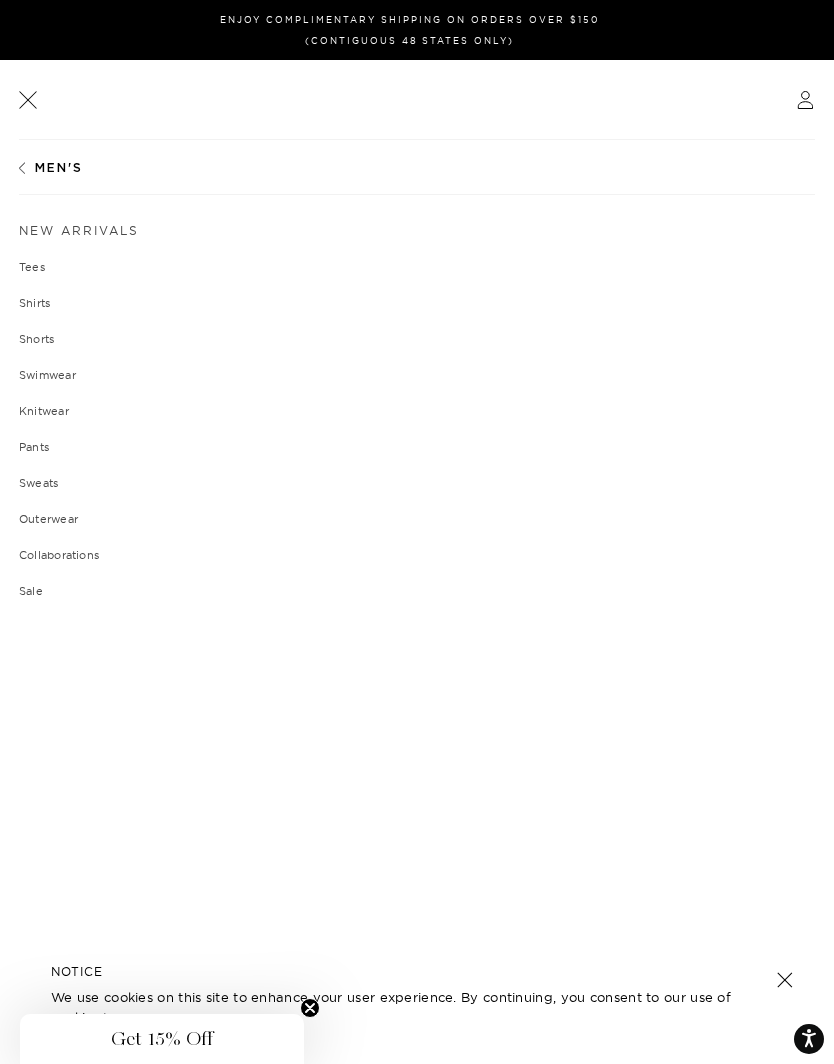 click on "Sweats" at bounding box center [417, 483] 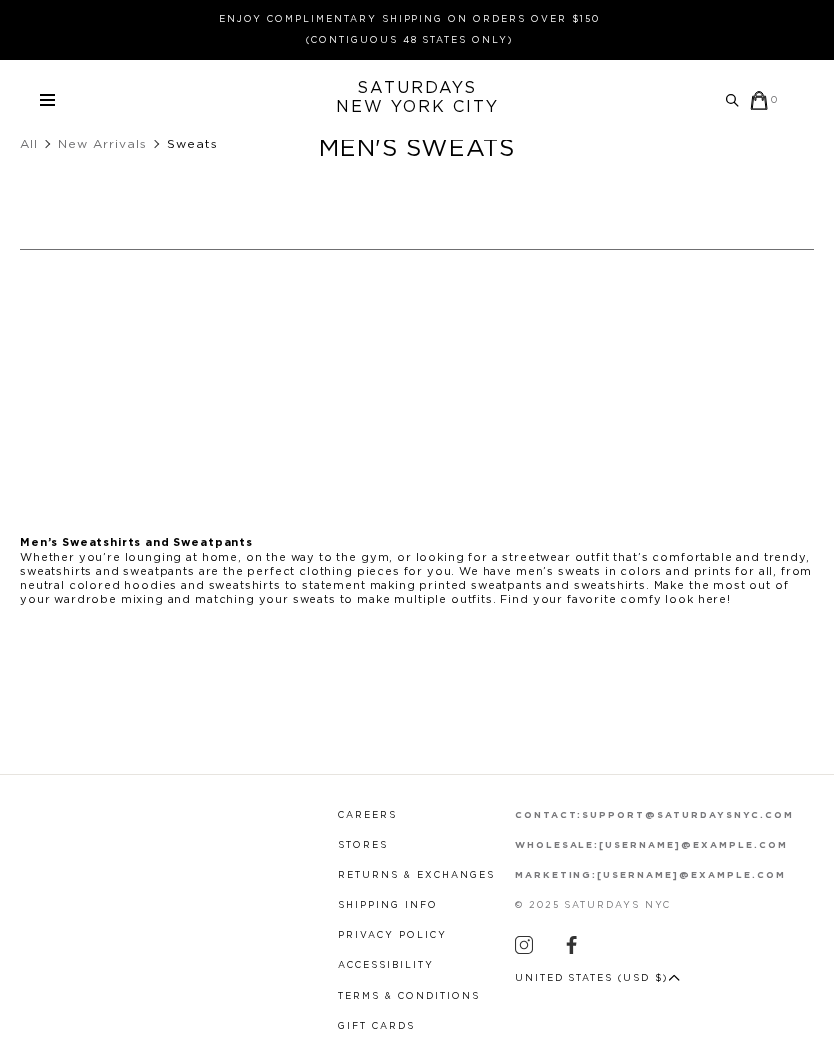 scroll, scrollTop: 0, scrollLeft: 0, axis: both 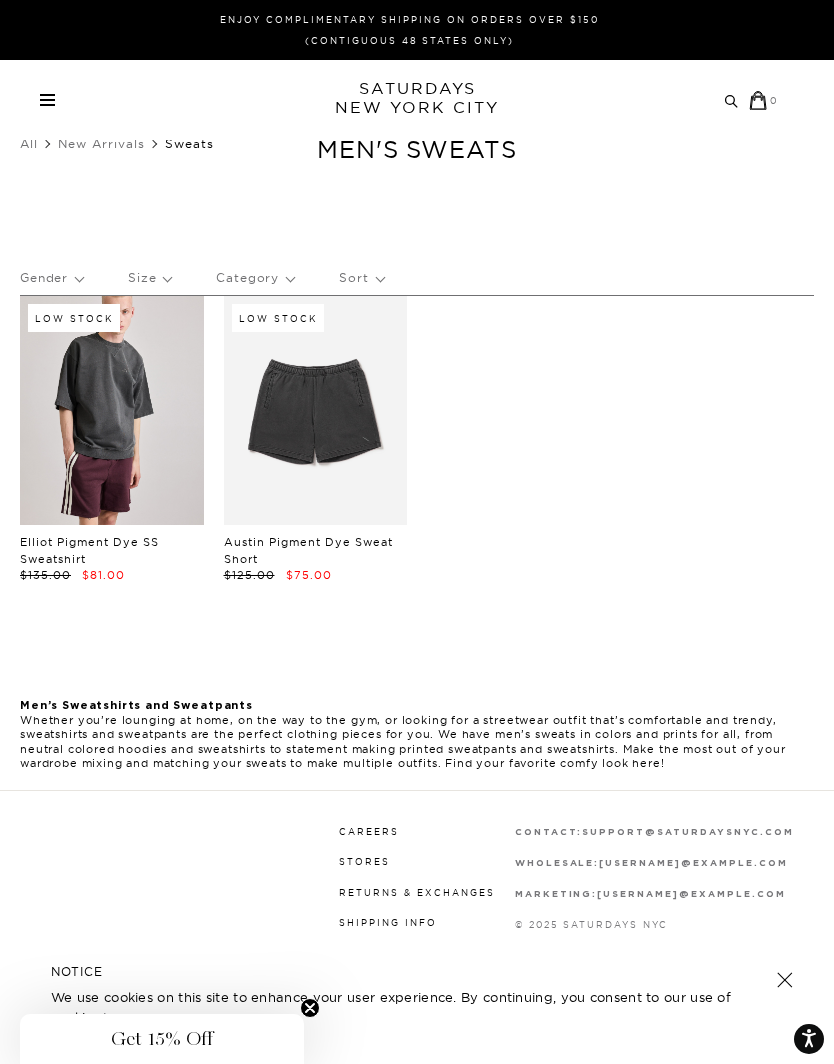 click on "All" at bounding box center (29, 143) 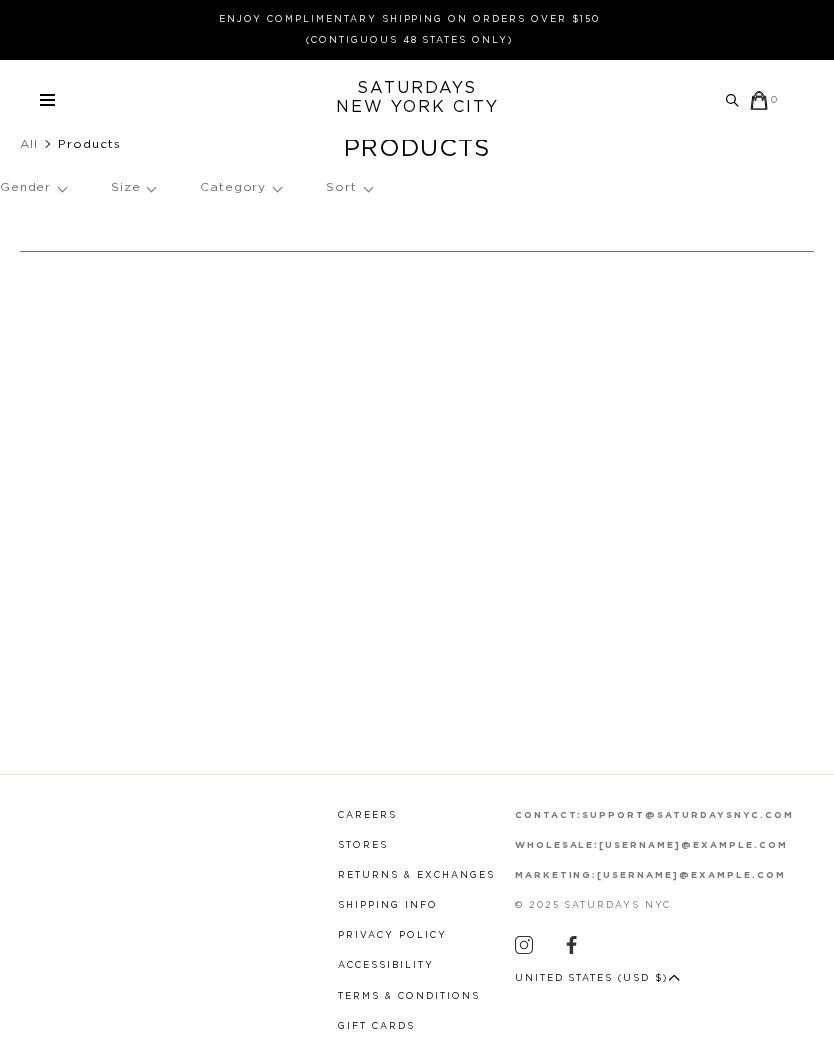 scroll, scrollTop: 0, scrollLeft: 0, axis: both 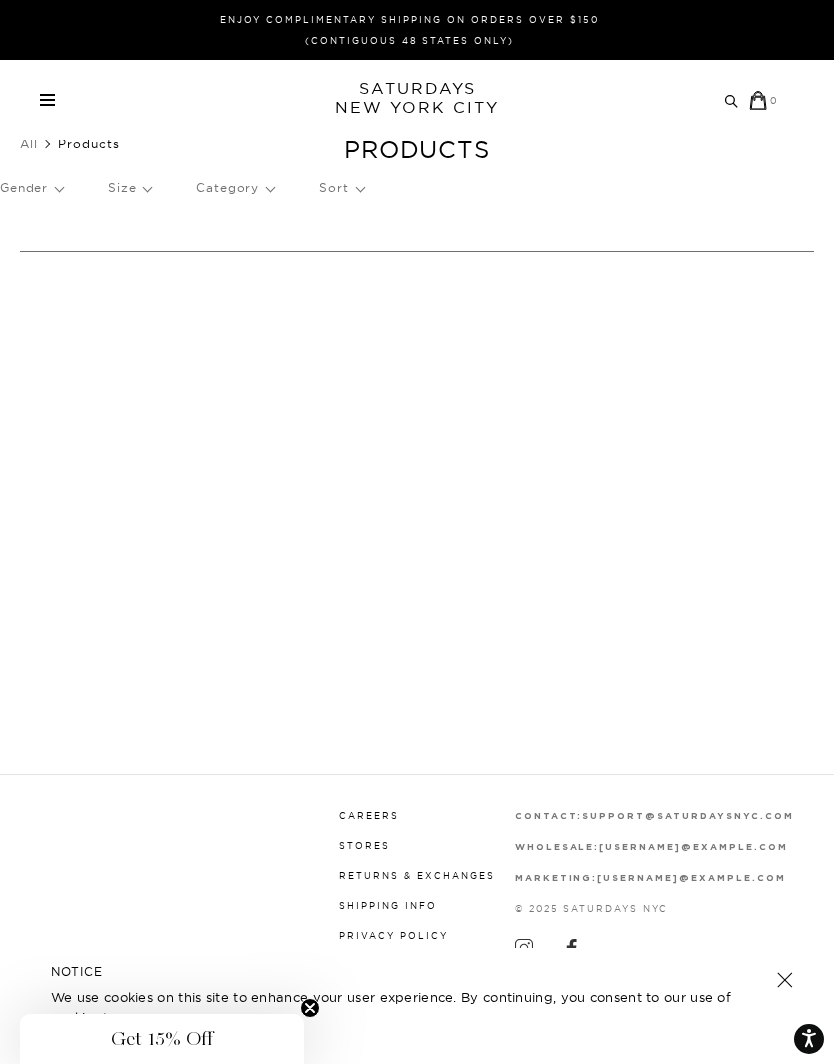 click on "Gender" at bounding box center (31, 188) 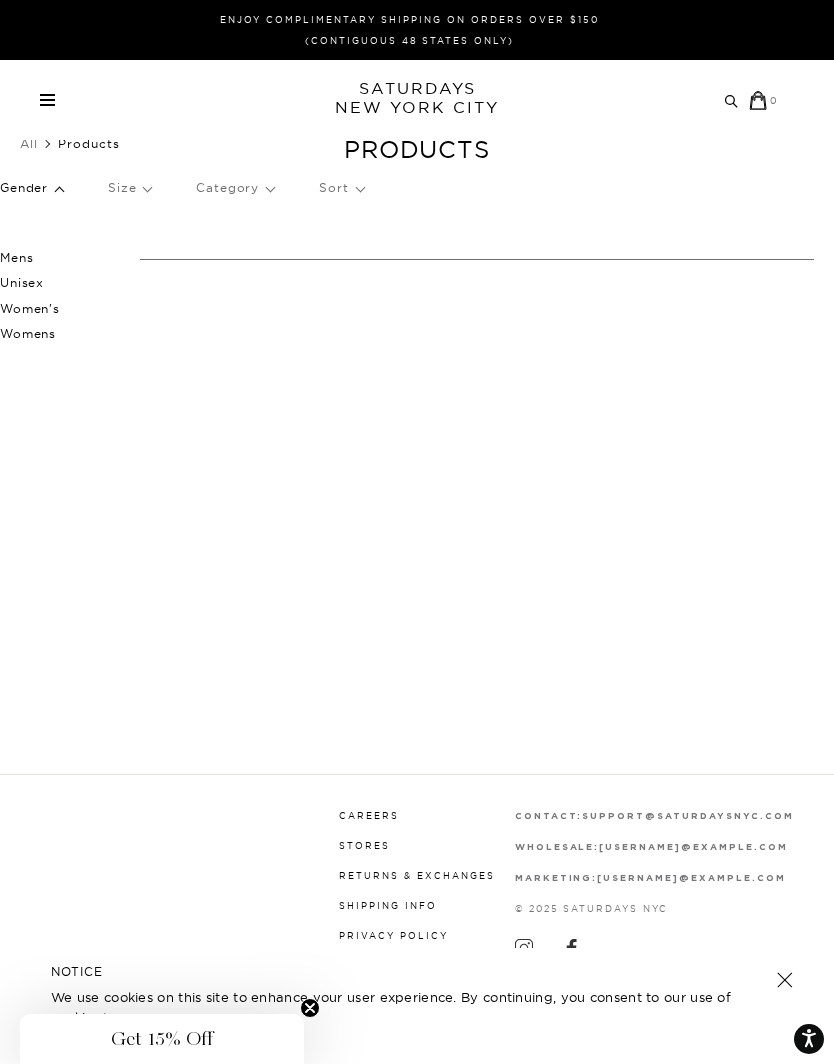 click on "Enjoy Complimentary Shipping on Orders Over $150  (Contiguous 48 States Only)
Archive Sale
Men's
Tees
Shirts
Shorts
Swim
Knitwear
Pants" at bounding box center [417, 532] 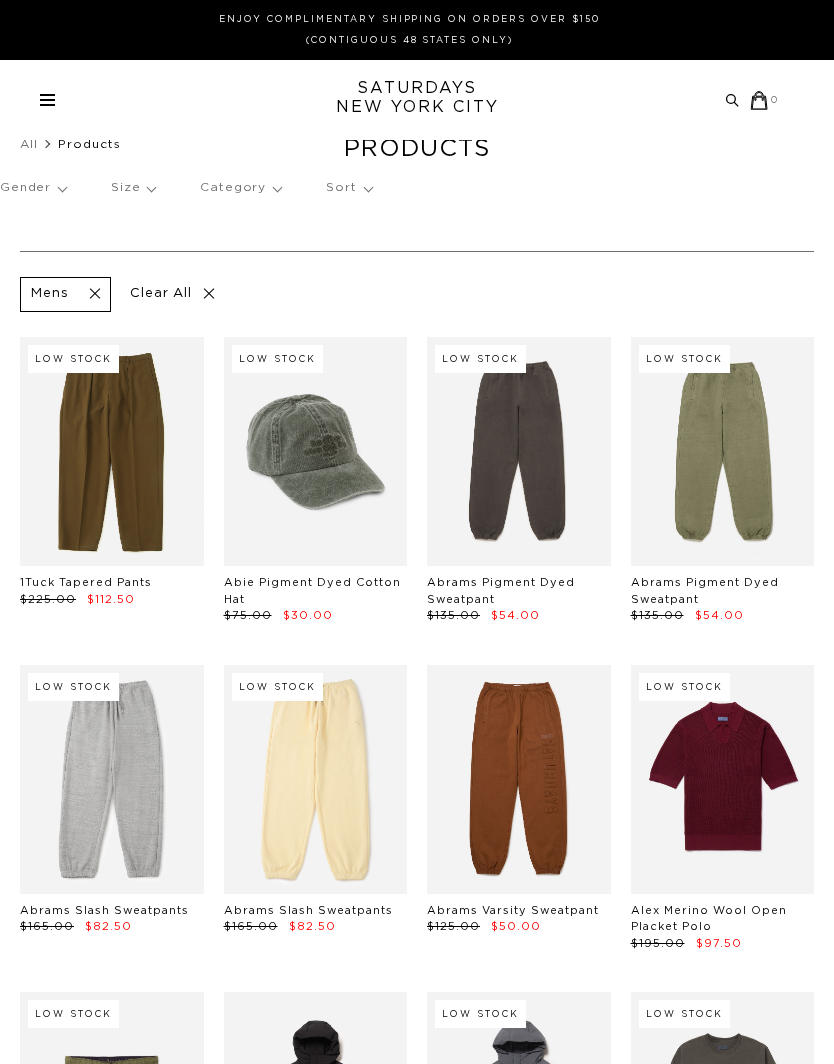 scroll, scrollTop: 0, scrollLeft: 0, axis: both 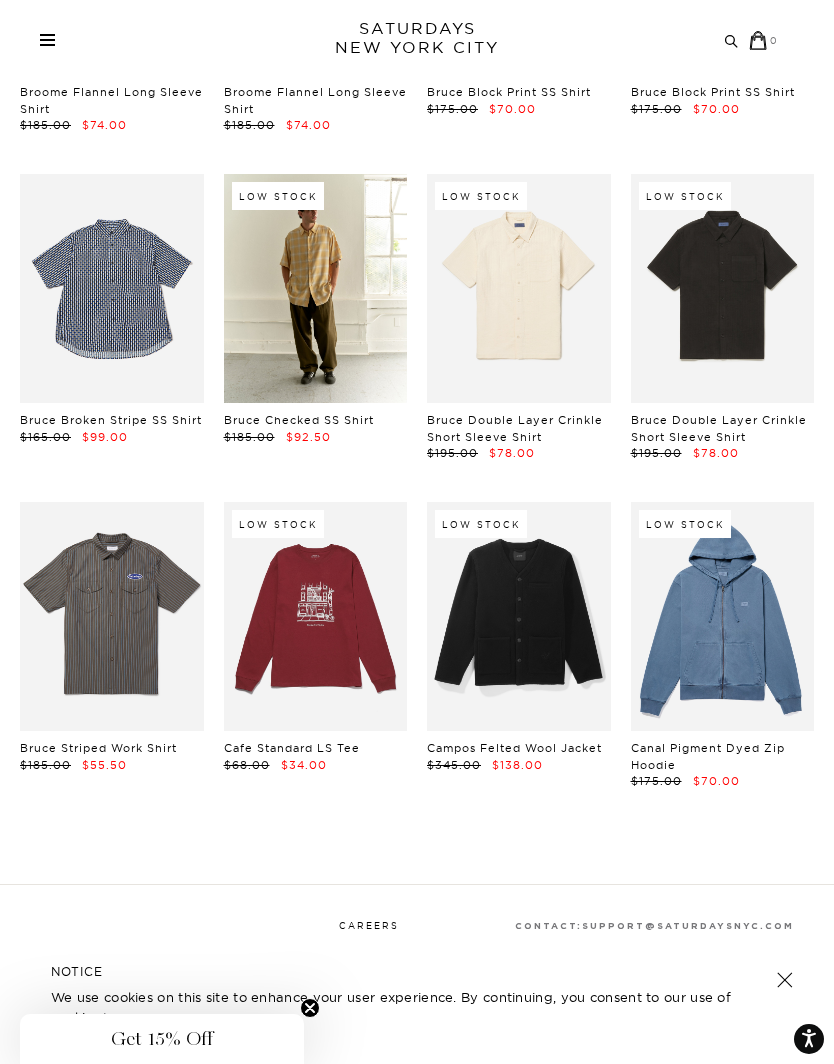 click on "Canal Pigment Dyed Zip Hoodie" at bounding box center (708, 756) 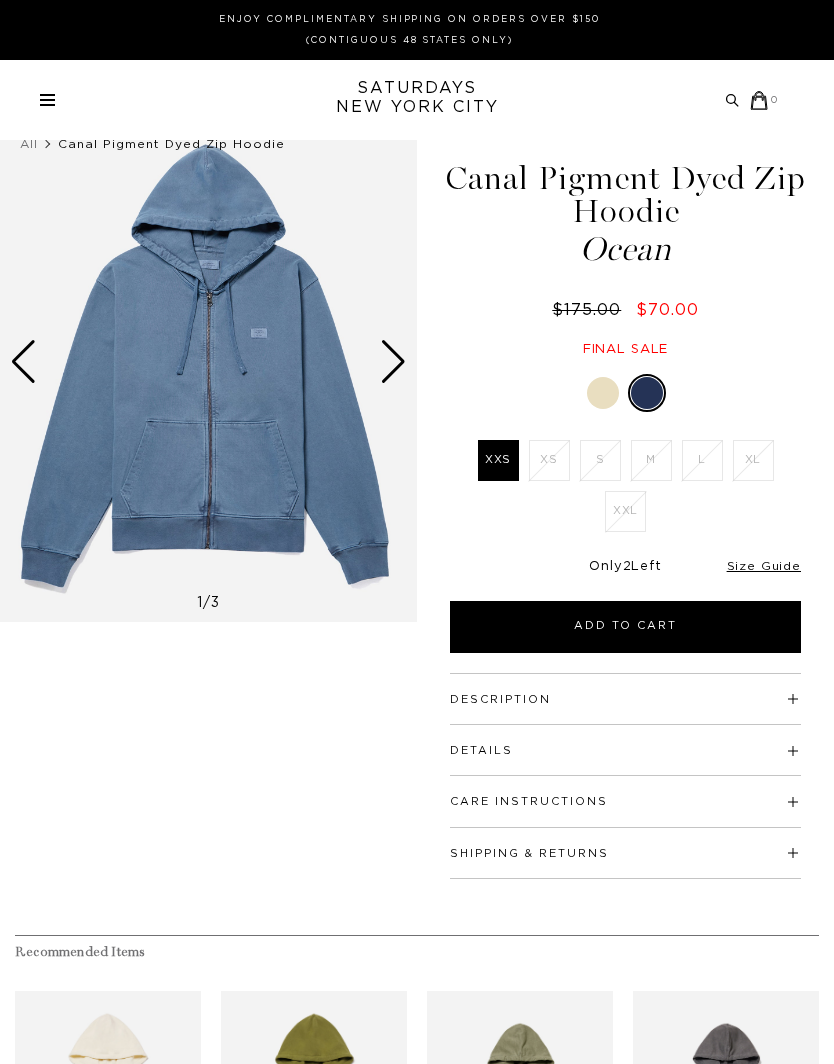 scroll, scrollTop: 0, scrollLeft: 0, axis: both 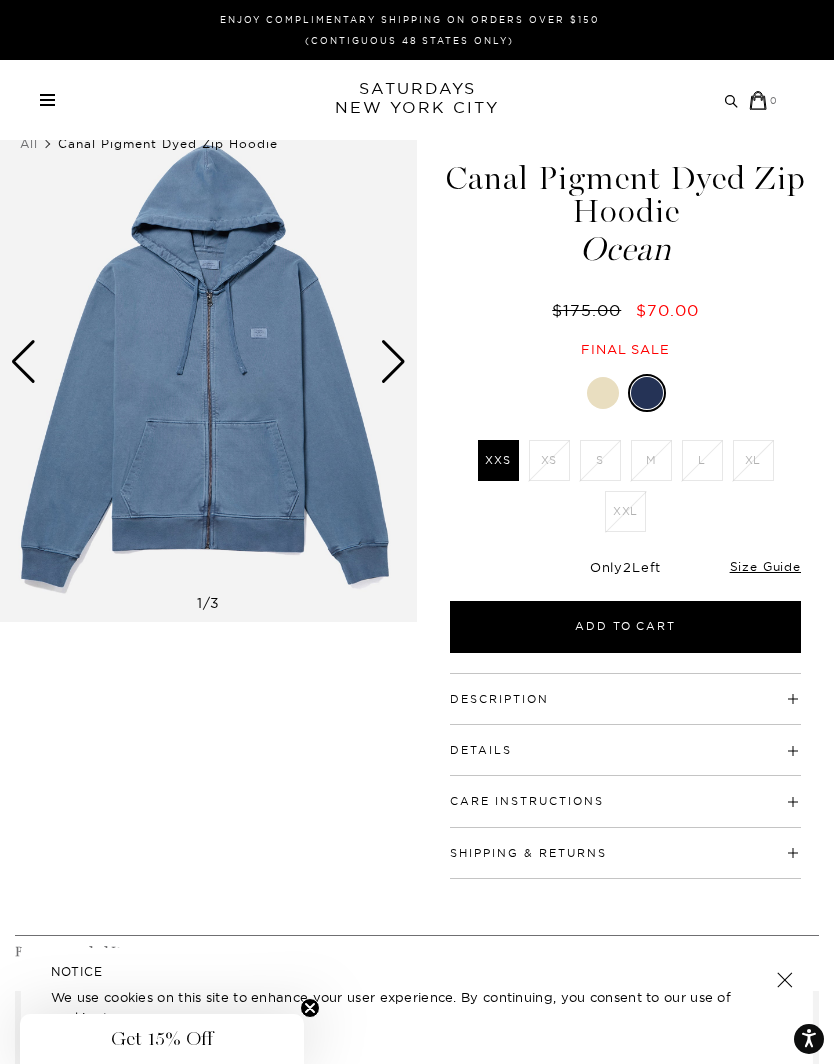 click at bounding box center (647, 393) 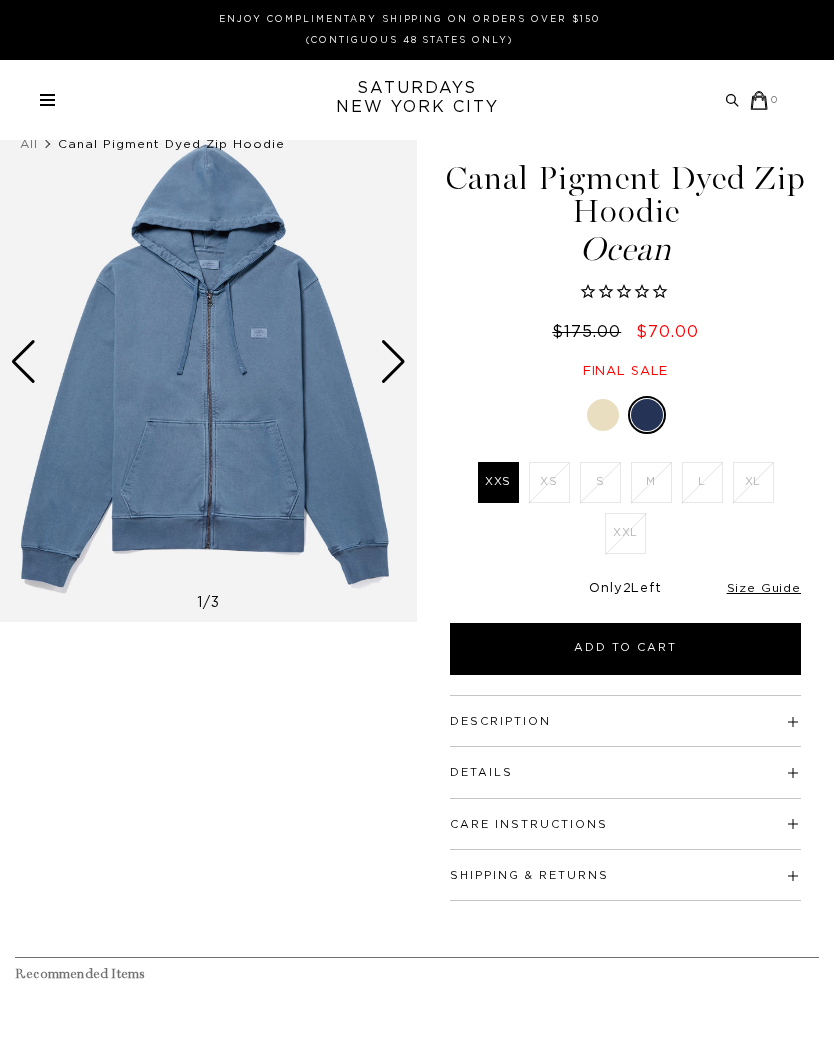 scroll, scrollTop: 0, scrollLeft: 0, axis: both 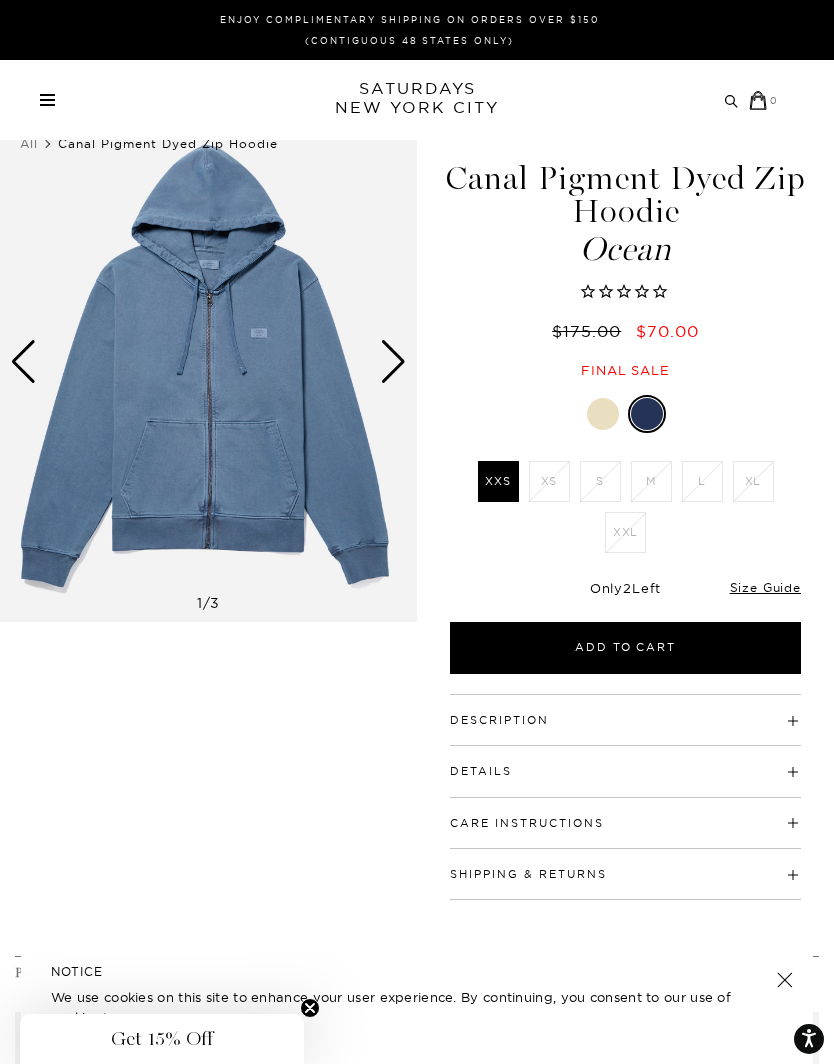click at bounding box center [603, 414] 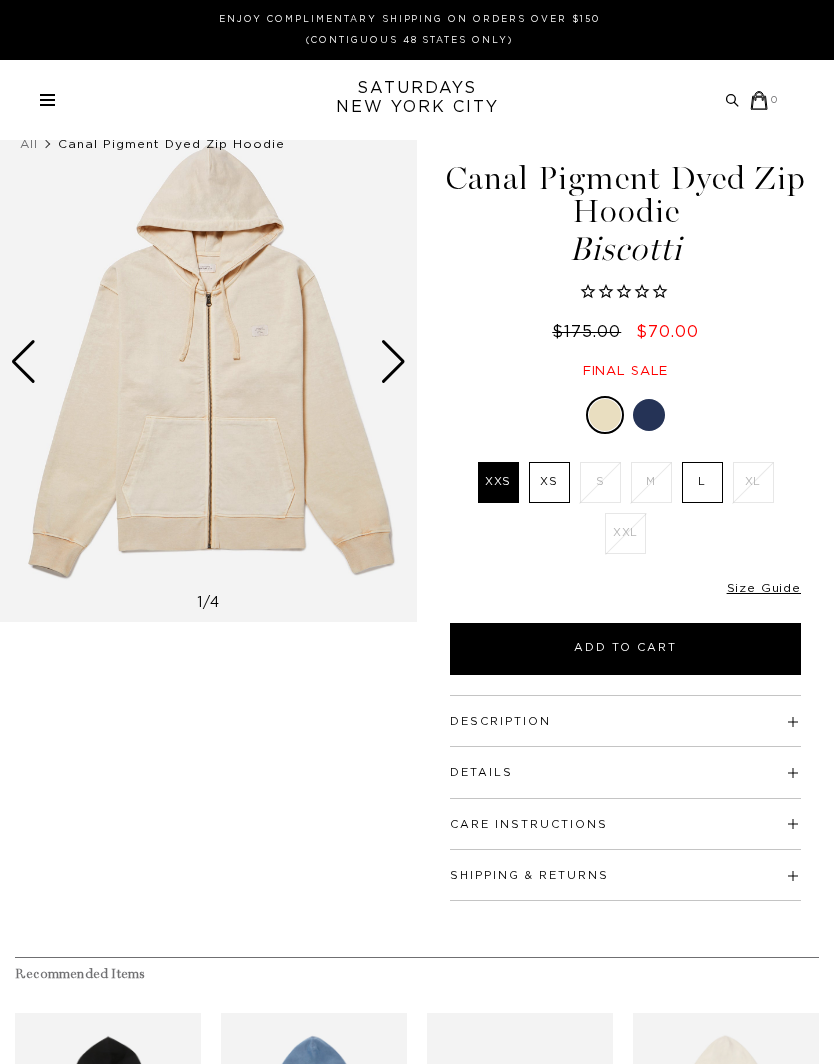 scroll, scrollTop: 0, scrollLeft: 0, axis: both 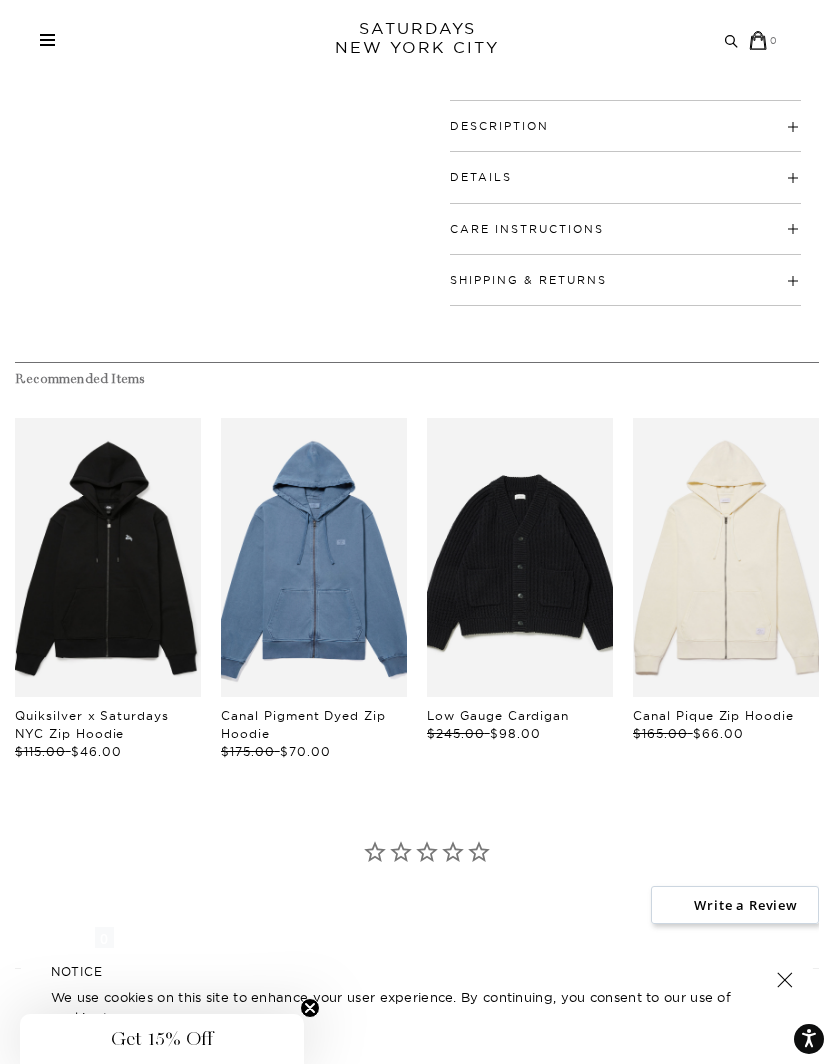 click on "Quiksilver x Saturdays NYC Zip Hoodie" at bounding box center (92, 724) 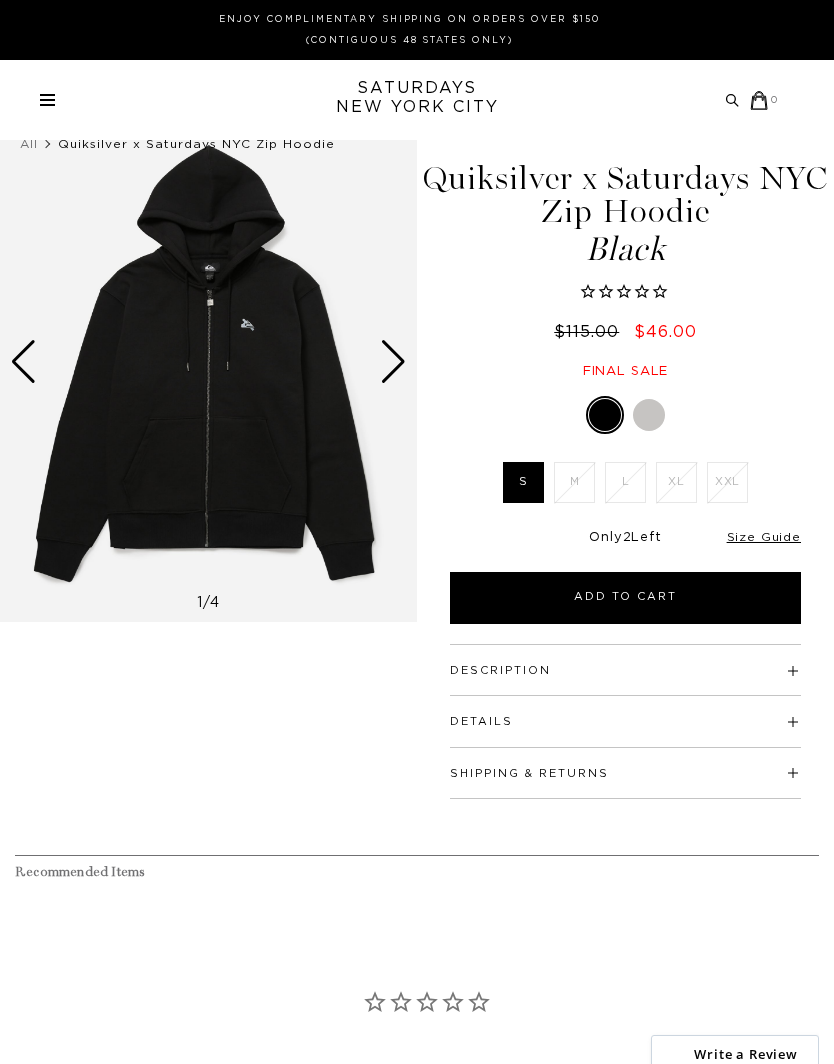 scroll, scrollTop: 0, scrollLeft: 0, axis: both 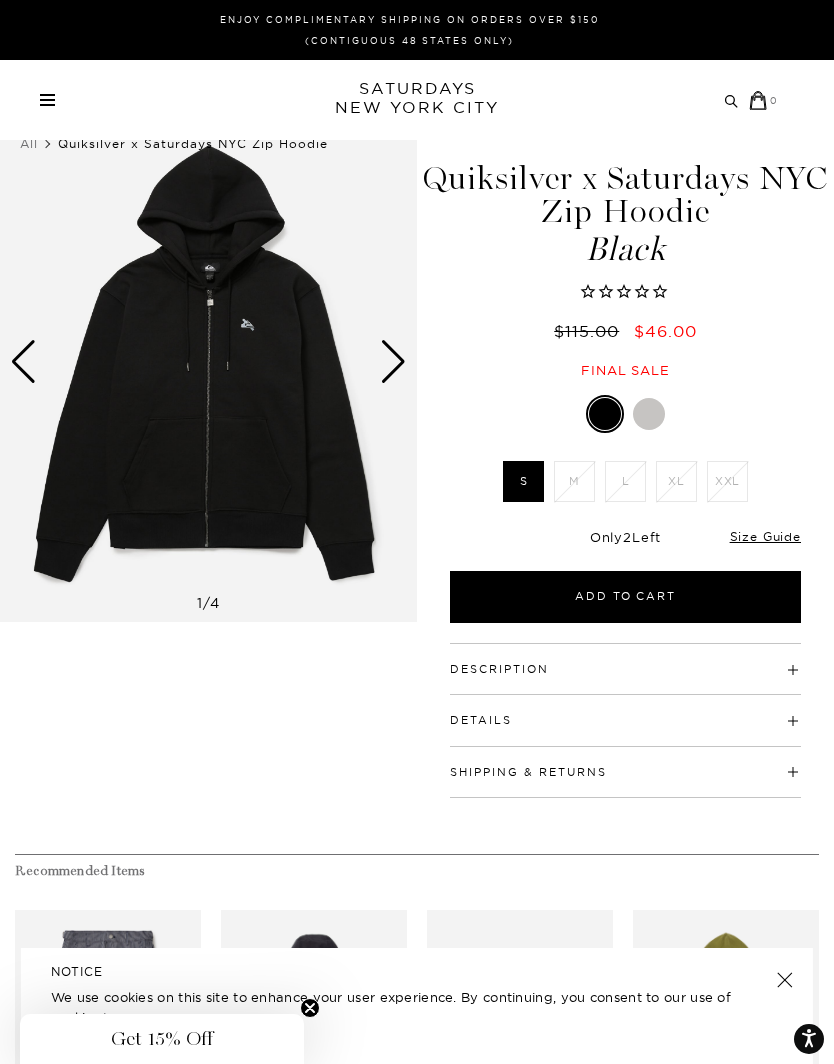 click at bounding box center (393, 362) 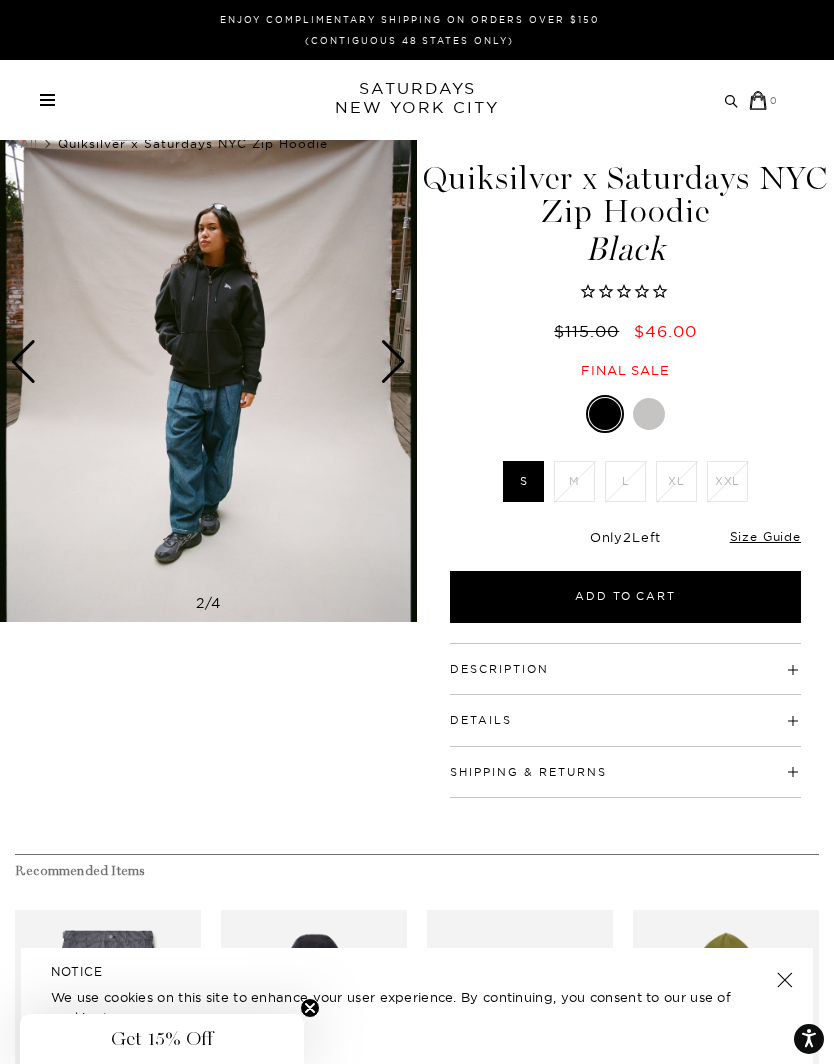 click at bounding box center (393, 362) 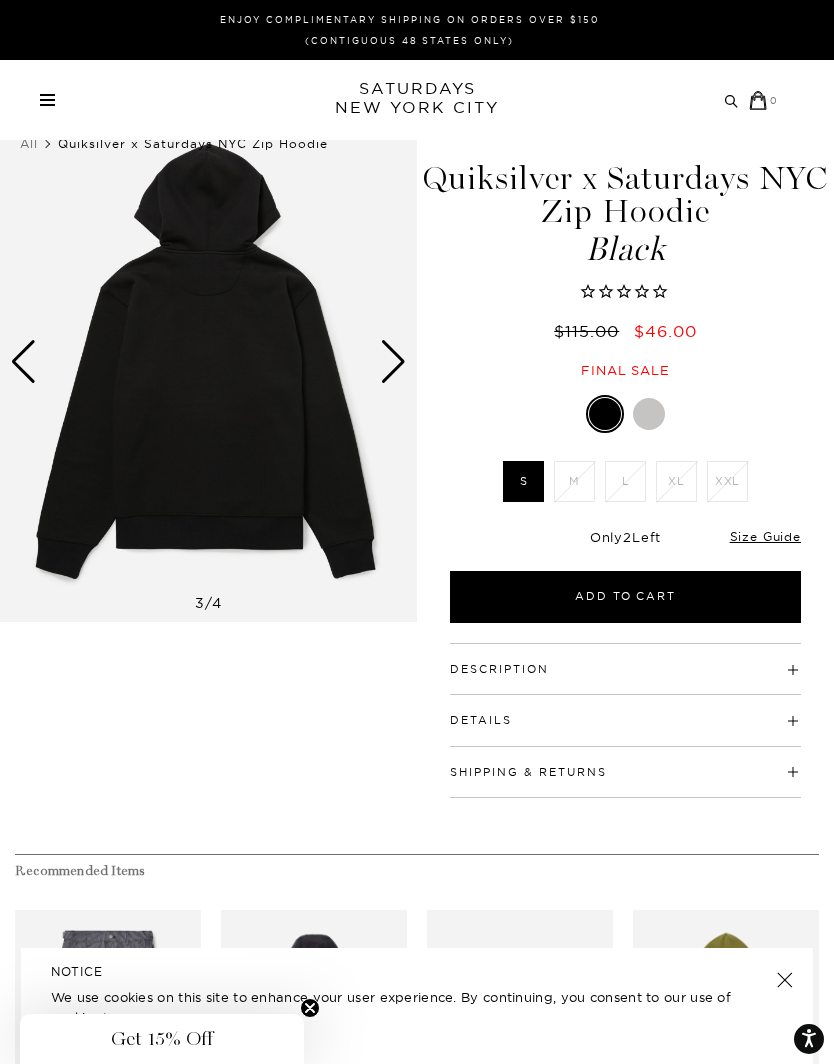 click at bounding box center (393, 362) 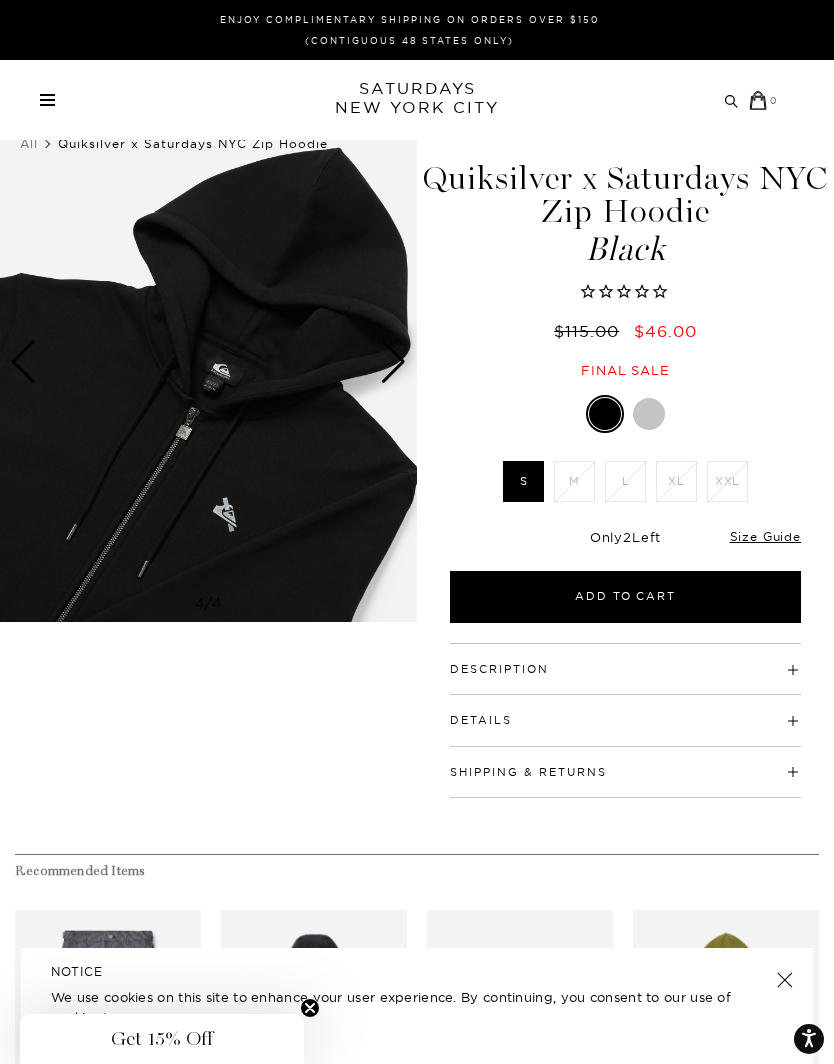 click at bounding box center (393, 362) 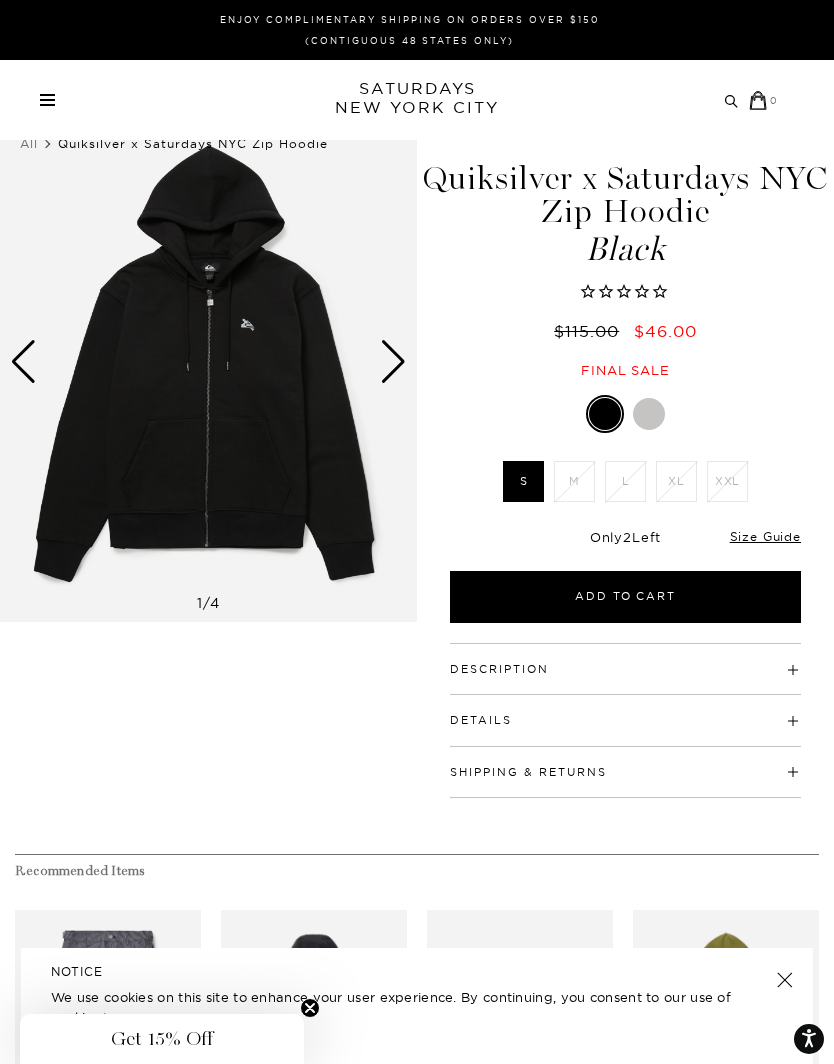 click at bounding box center (208, 361) 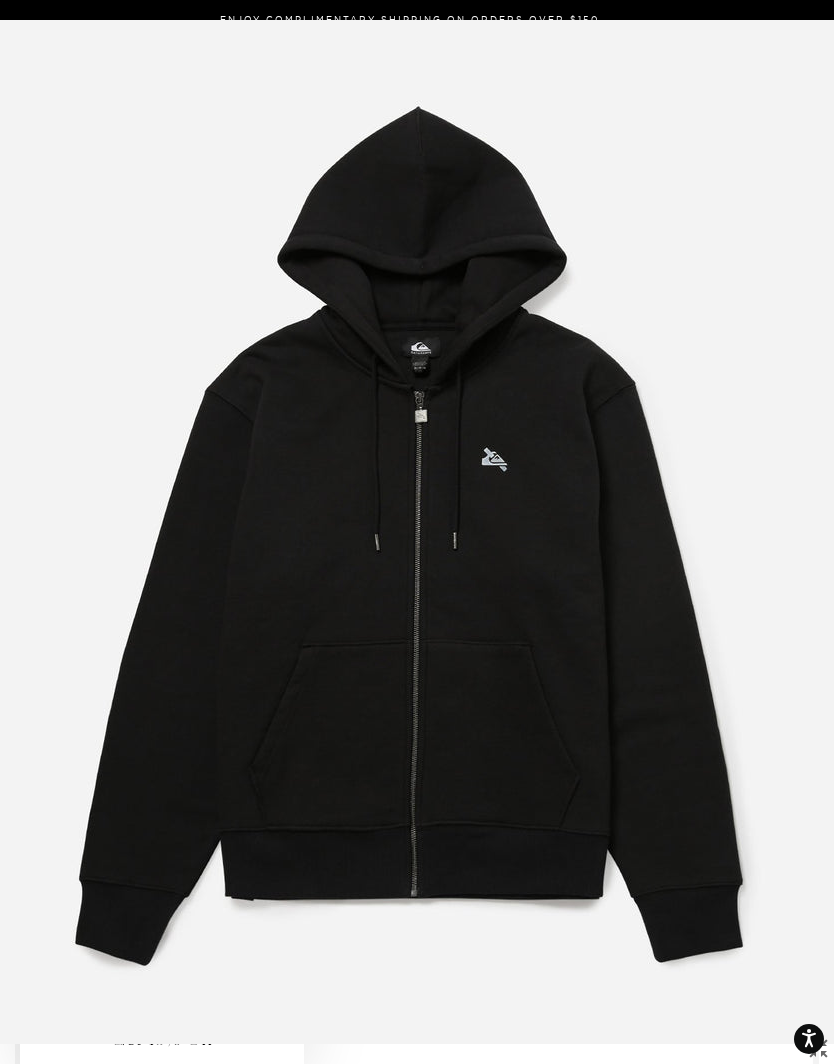 click at bounding box center (417, 532) 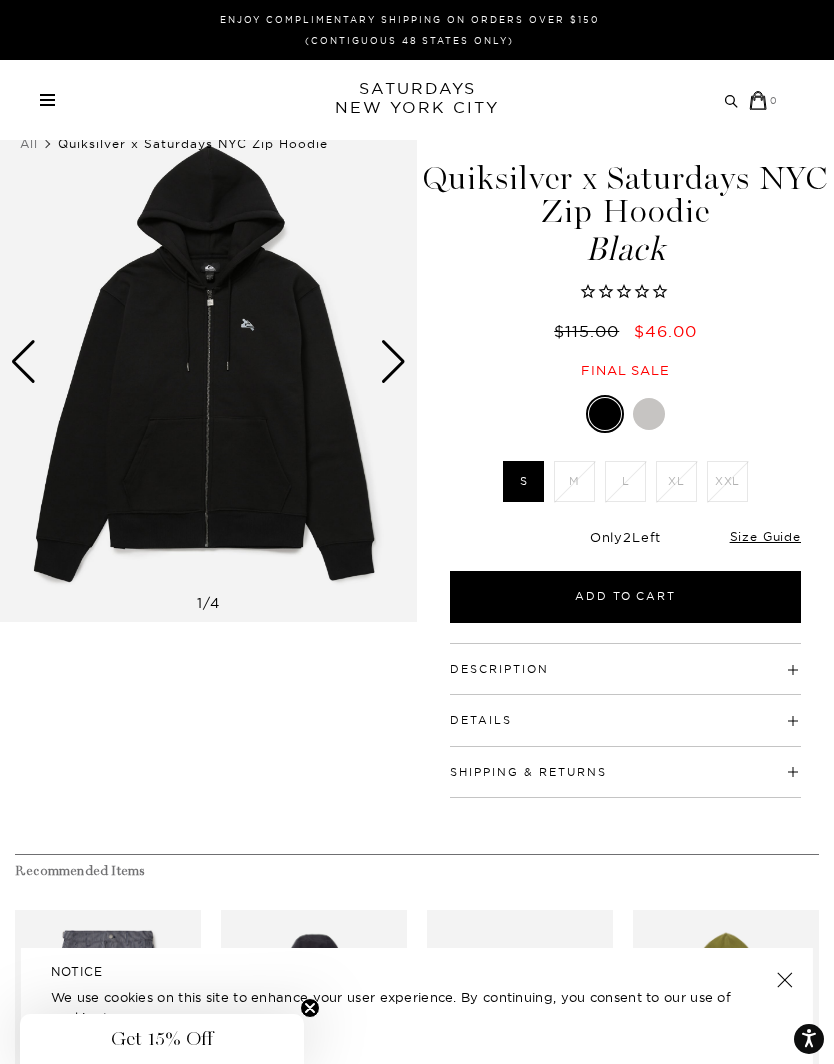 scroll, scrollTop: 0, scrollLeft: 0, axis: both 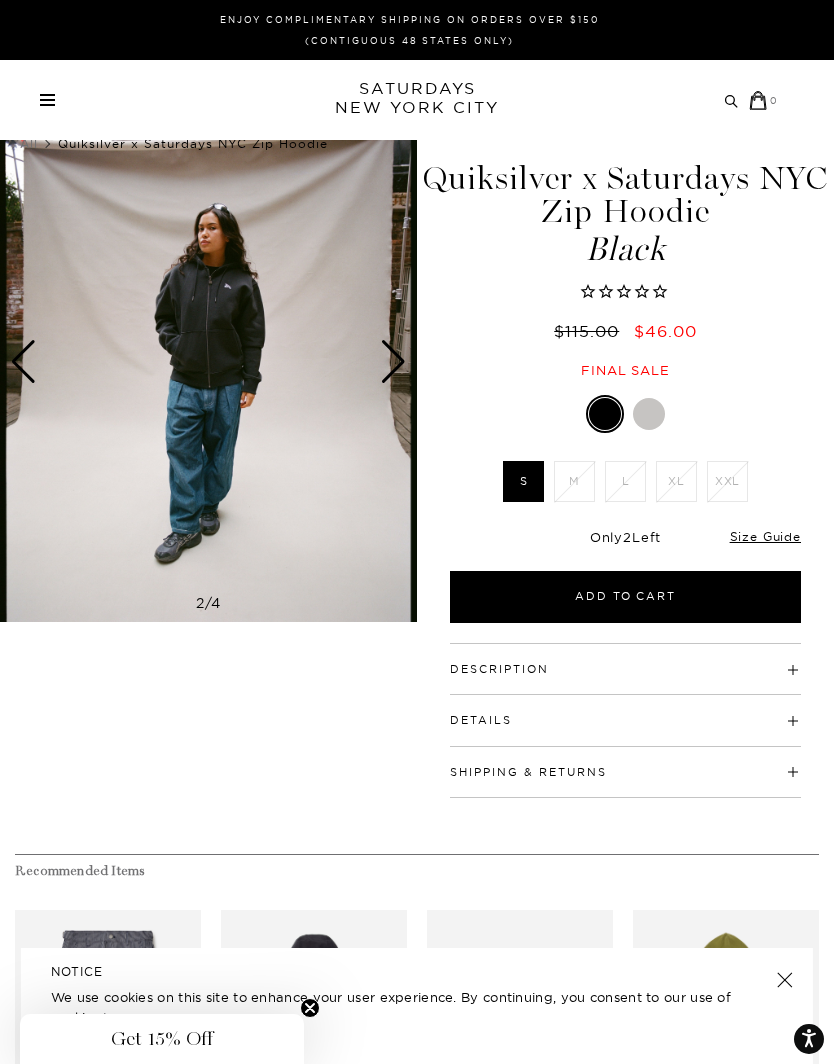 click at bounding box center [393, 362] 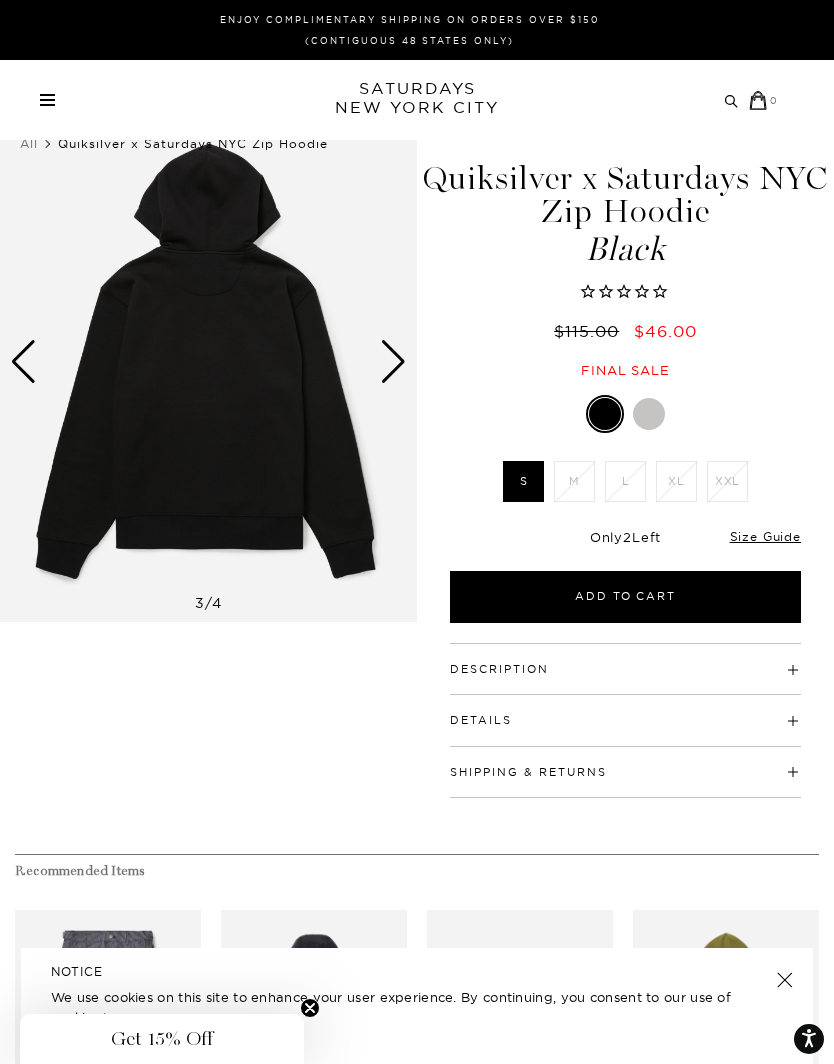 click at bounding box center (393, 362) 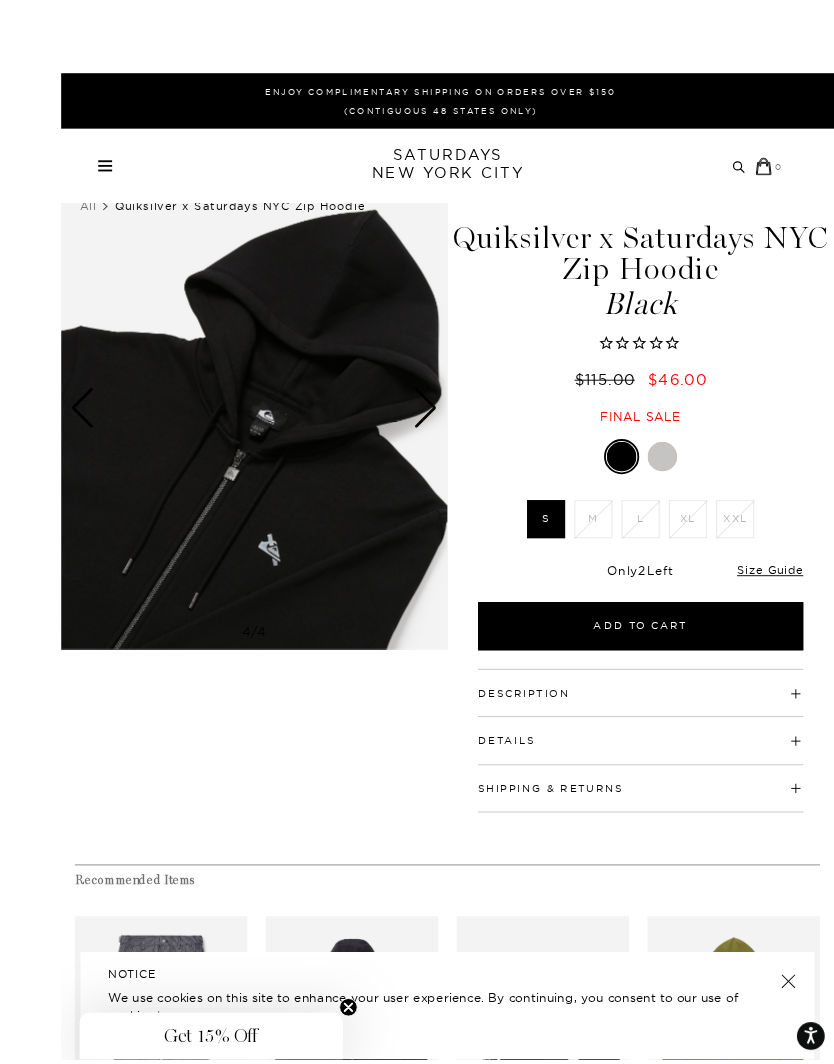 scroll, scrollTop: 5, scrollLeft: 0, axis: vertical 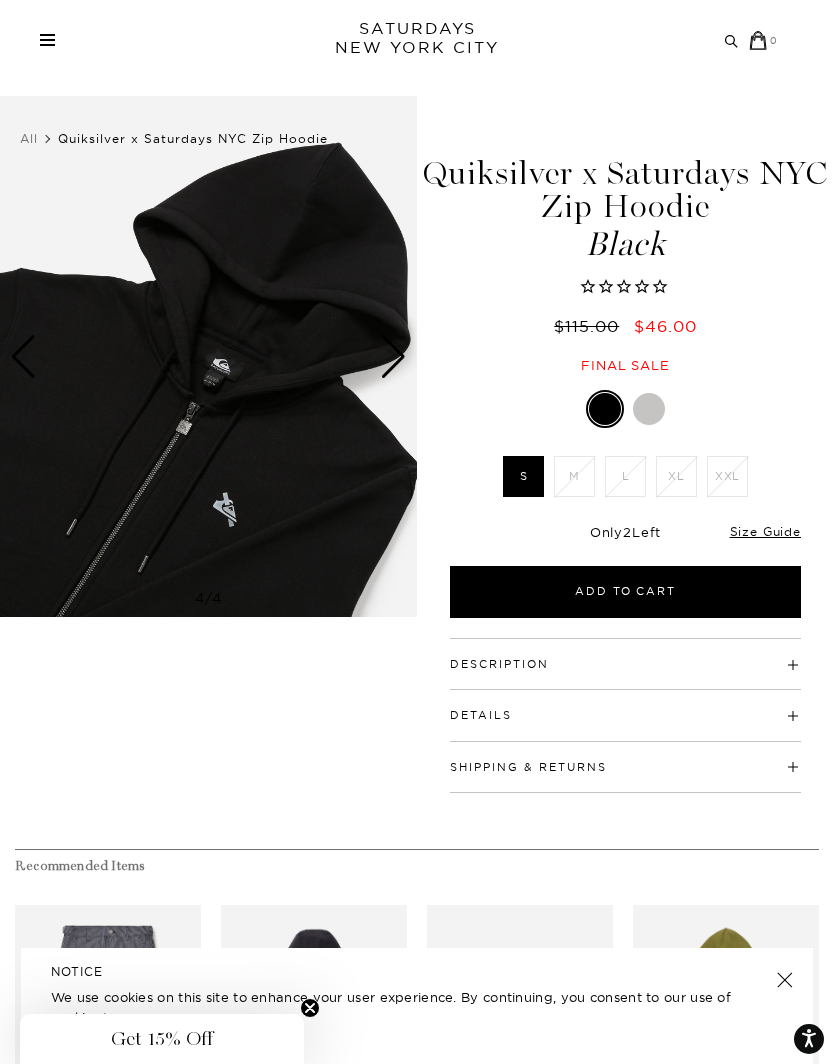 click at bounding box center [649, 409] 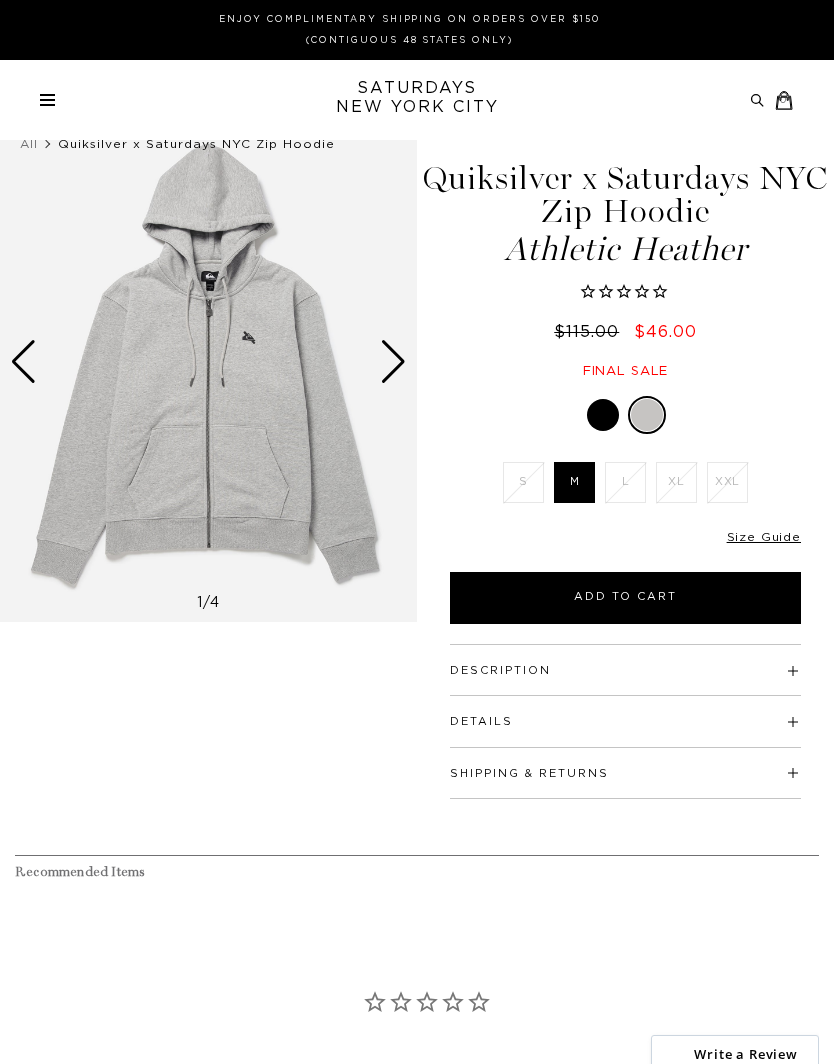 scroll, scrollTop: 0, scrollLeft: 0, axis: both 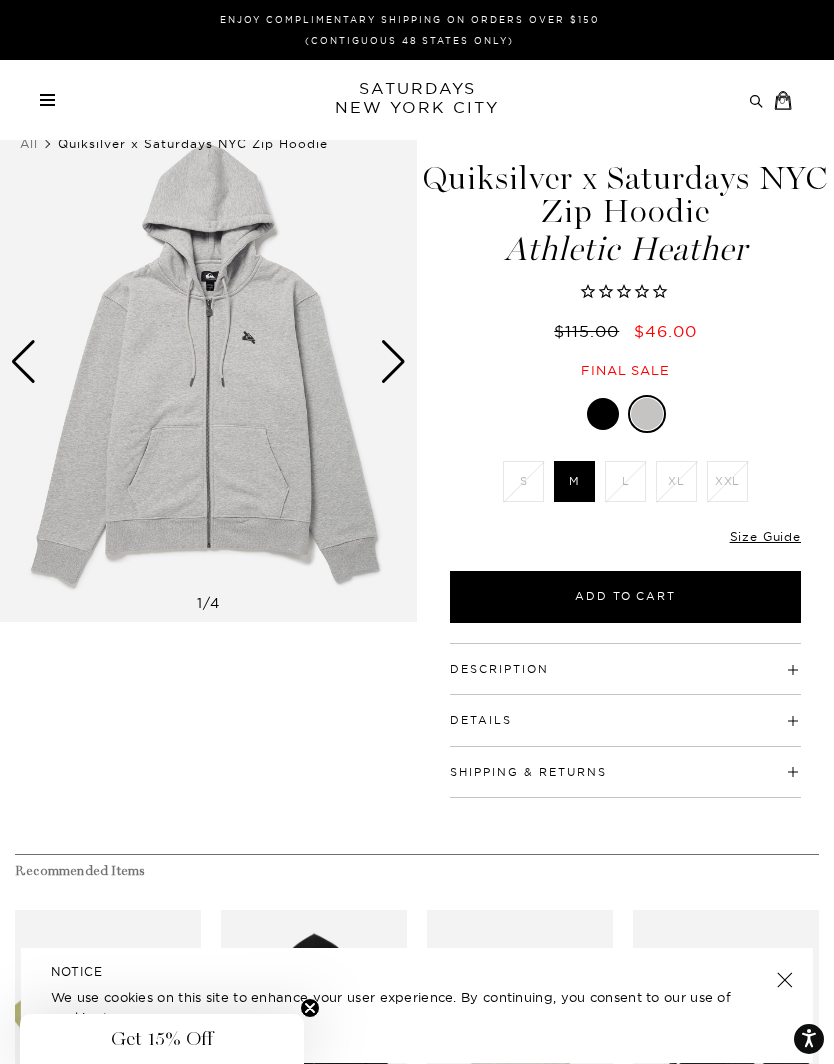click at bounding box center [47, 100] 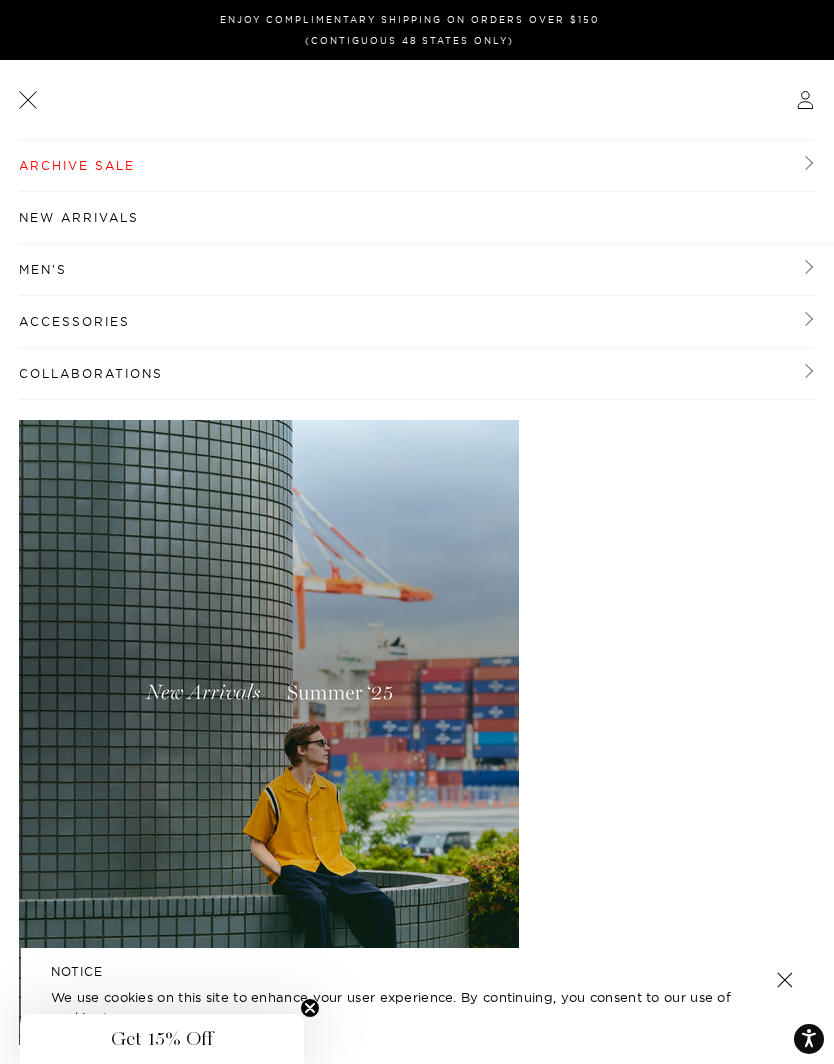 click on "Men's" at bounding box center [416, 270] 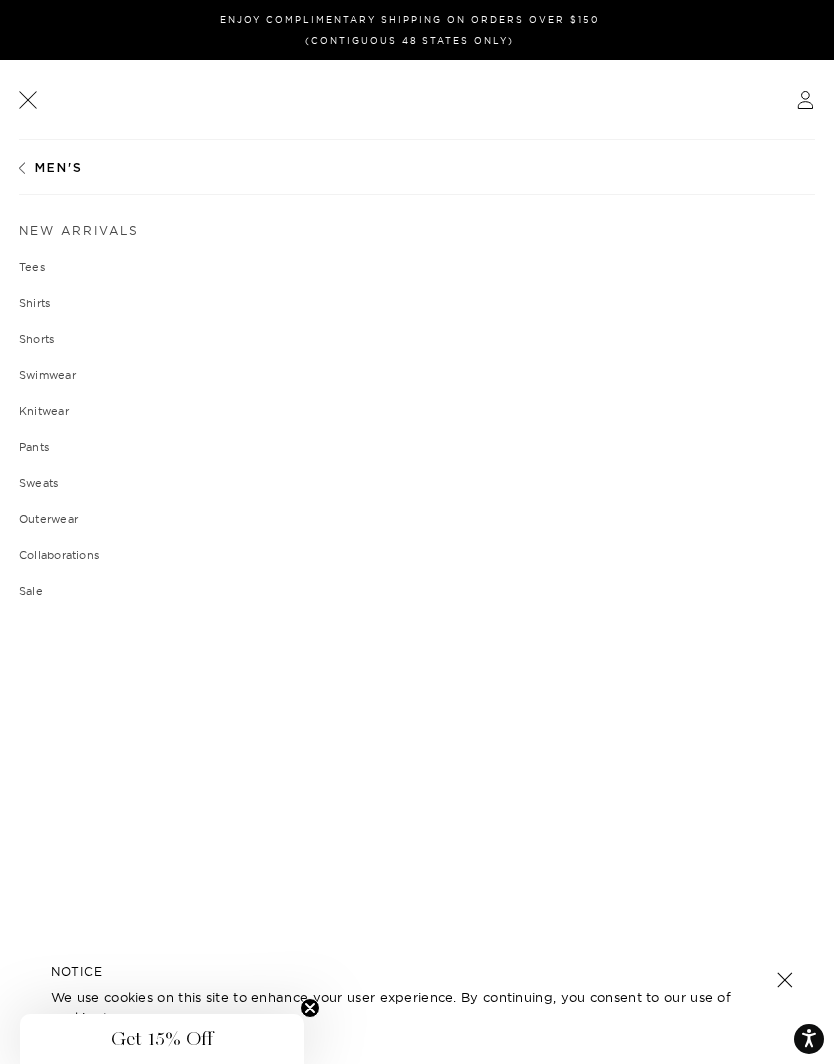 click on "Sweats" at bounding box center [417, 483] 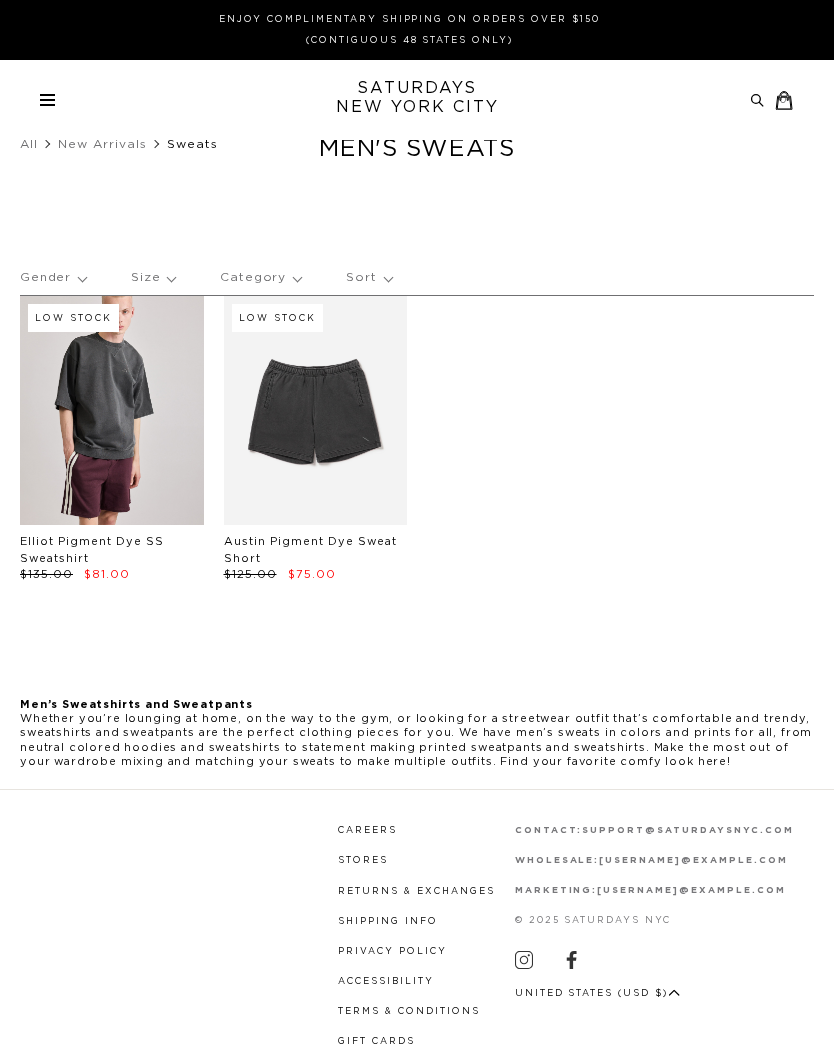 scroll, scrollTop: 0, scrollLeft: 0, axis: both 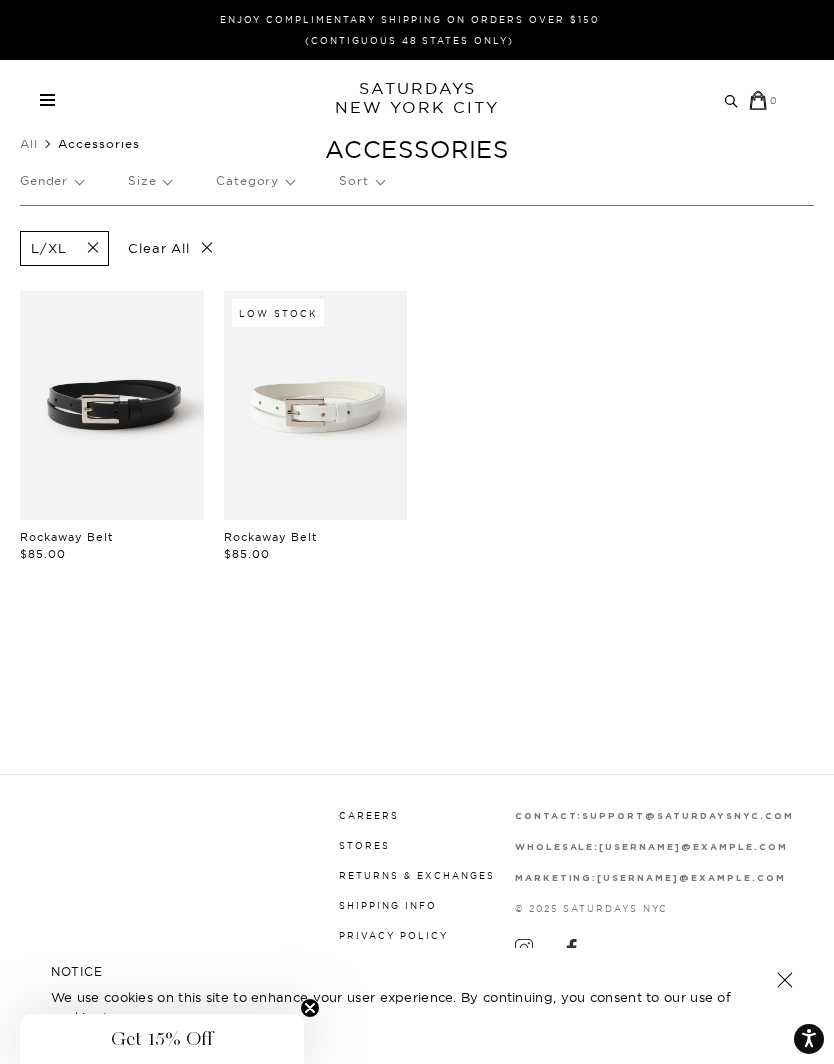 click on "All" at bounding box center [29, 143] 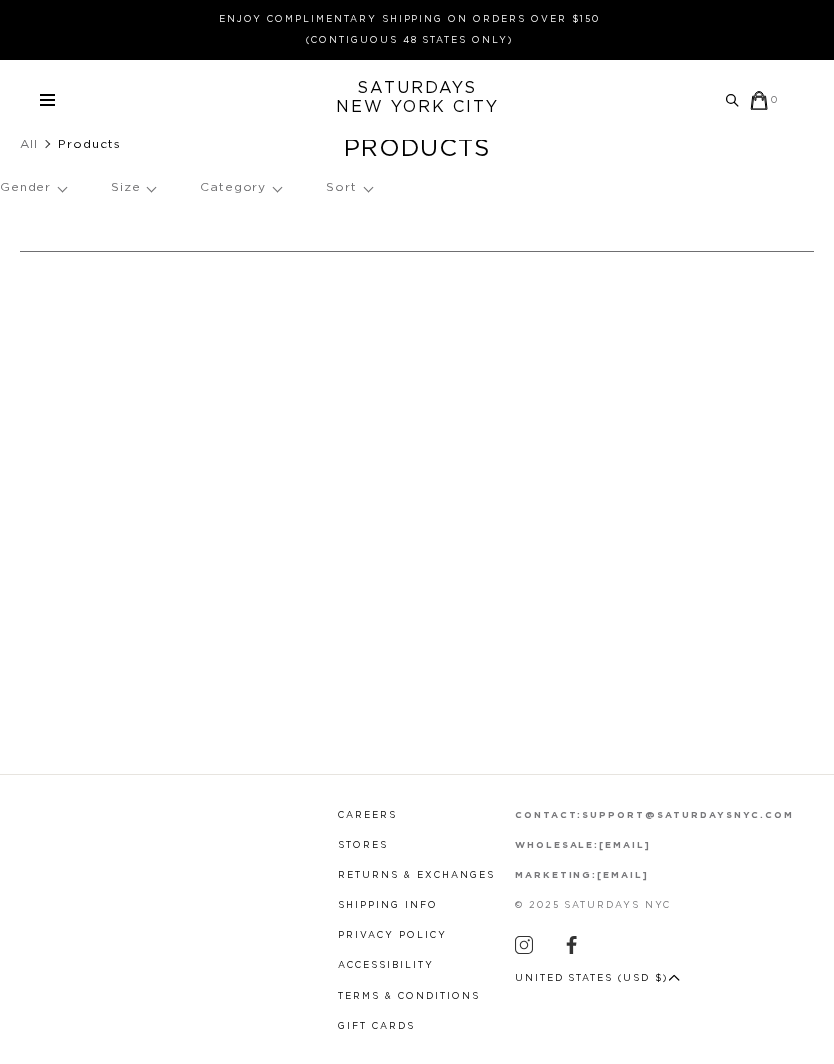 scroll, scrollTop: 0, scrollLeft: 0, axis: both 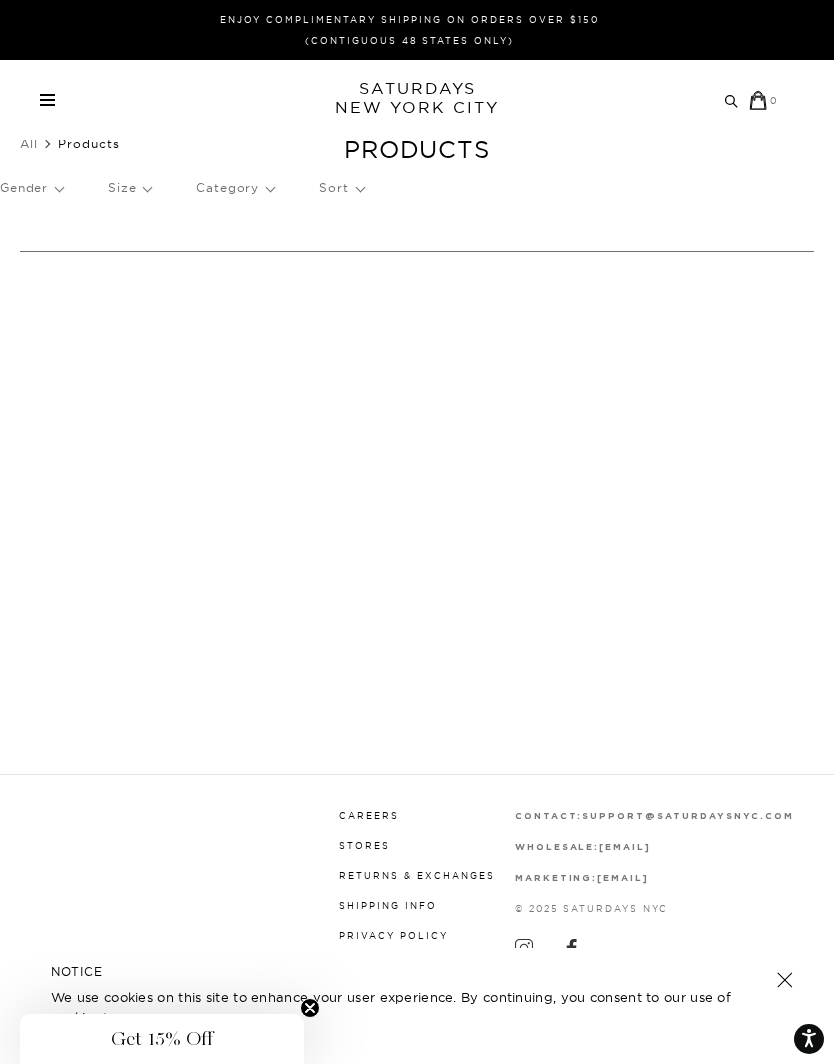 click on "Gender" at bounding box center (31, 188) 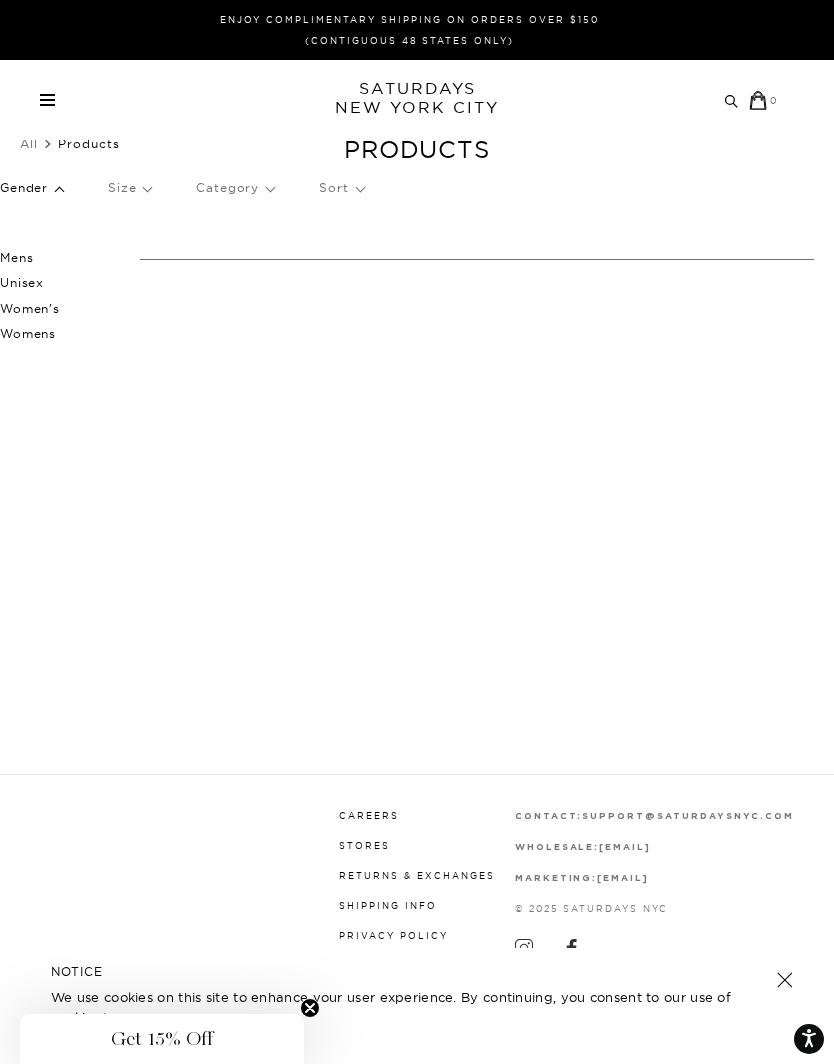 click on "Mens" at bounding box center (60, 258) 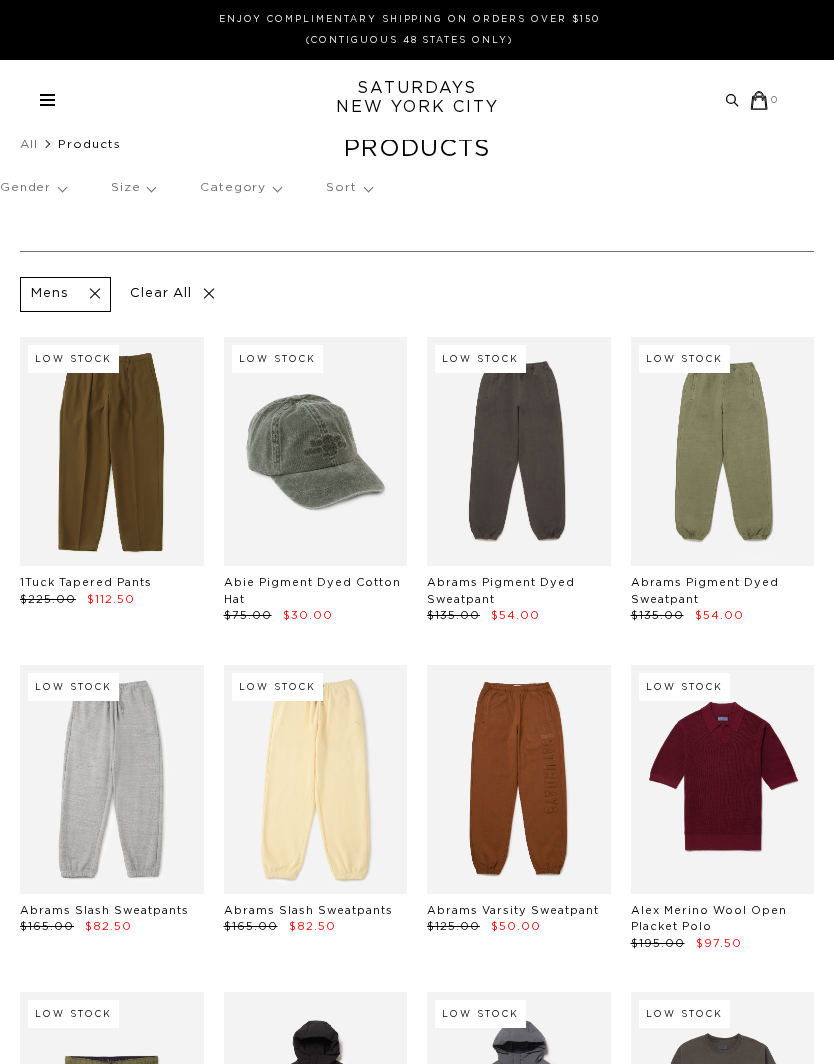 scroll, scrollTop: 0, scrollLeft: 0, axis: both 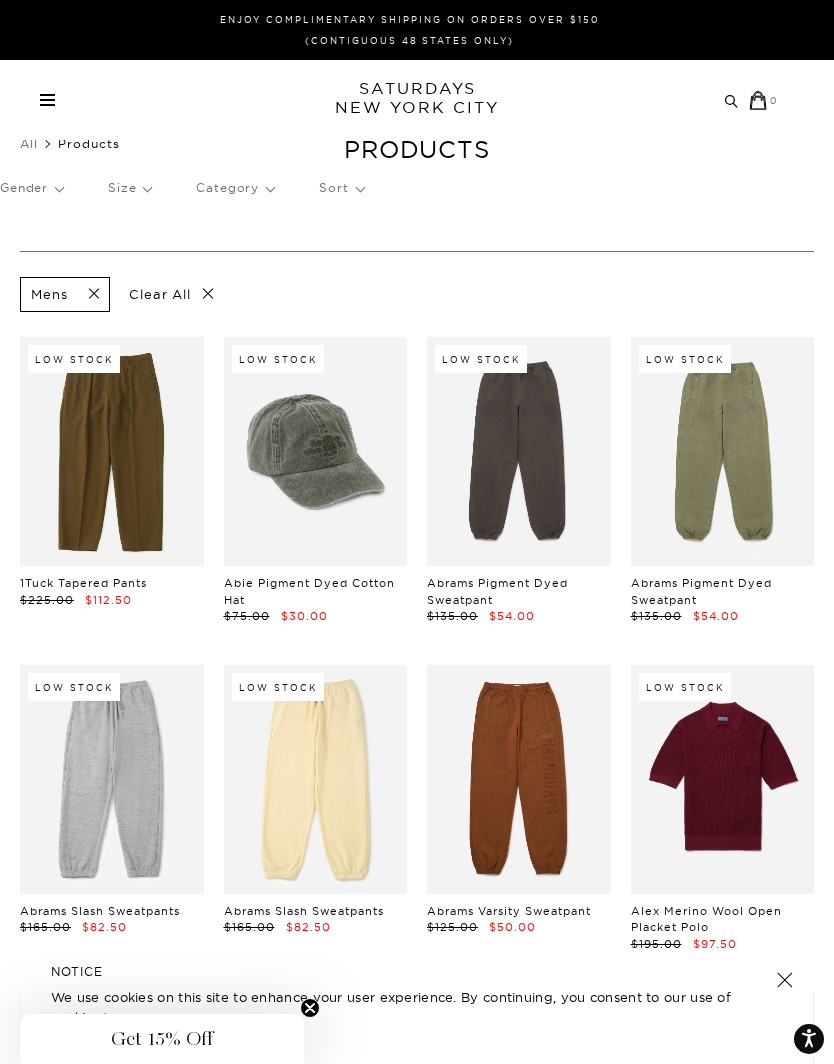 click on "Size" at bounding box center (129, 188) 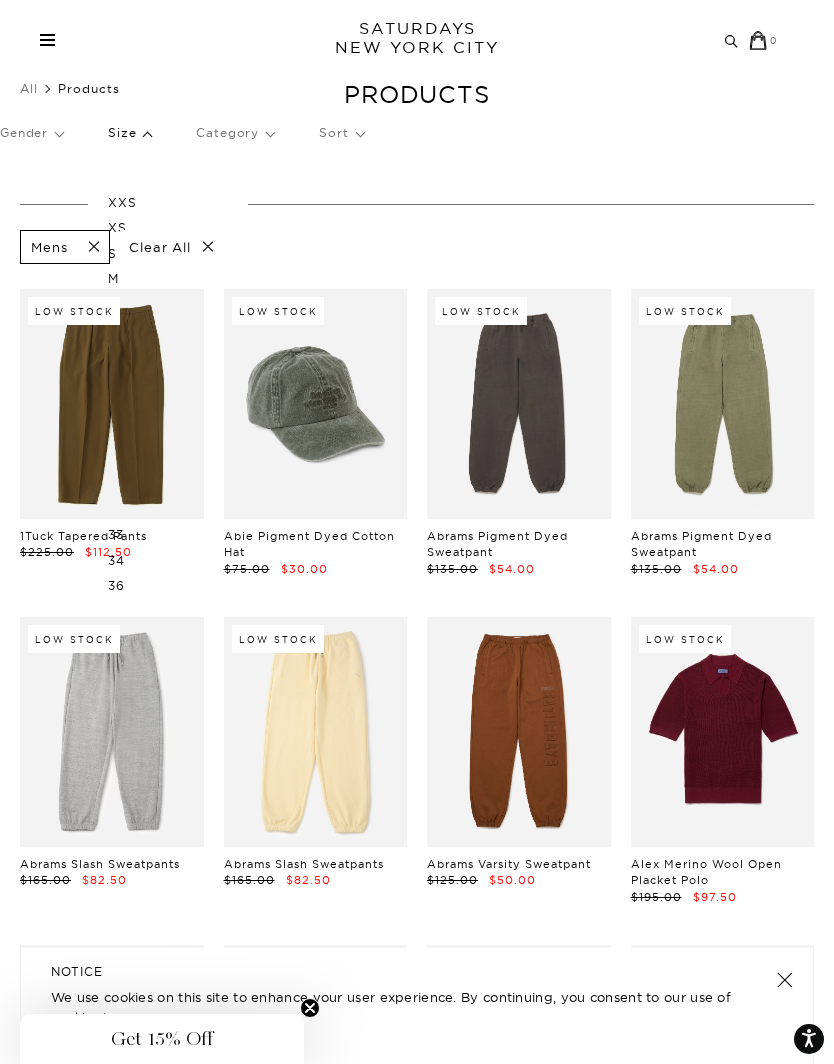 scroll, scrollTop: 0, scrollLeft: 0, axis: both 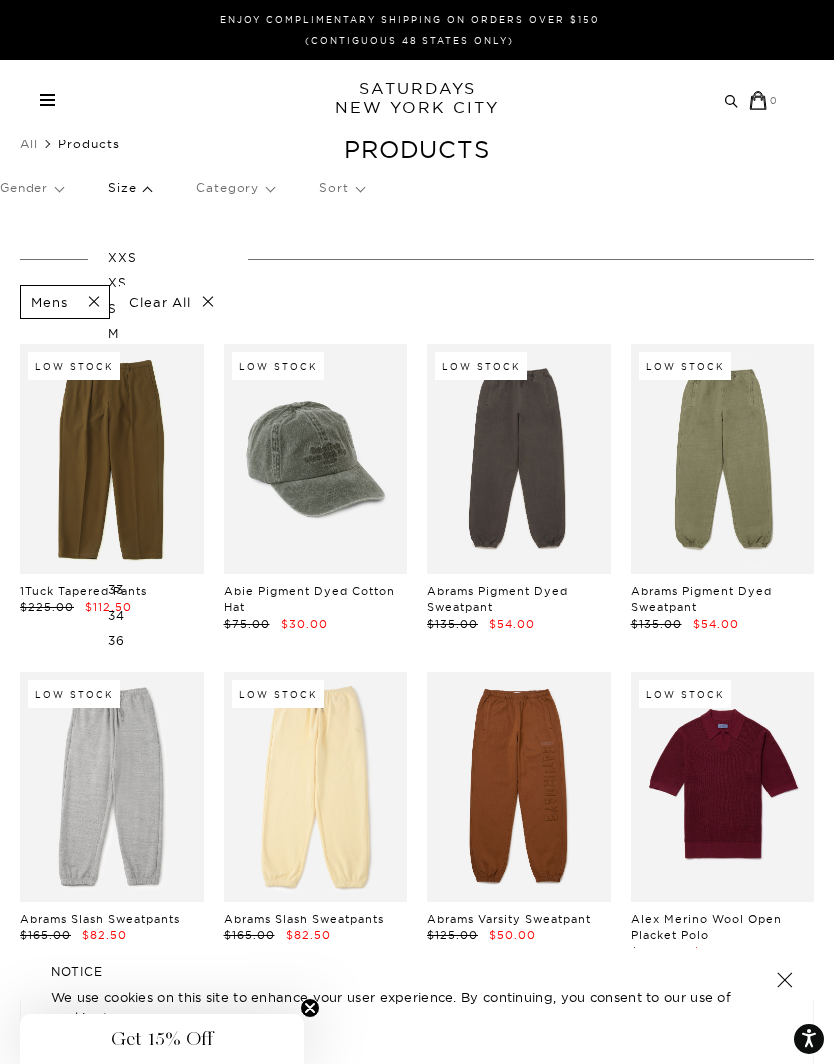 click on "Products
Gender     Size   XXS XS S M L XL XXL OS 28 29 30 31 32 33 34 36   Category     Sort
Mens        Clear All
Low Stock               1Tuck Tapered Pants   $225.00   $112.50     Low Stock               Abie Pigment Dyed Cotton Hat   $75.00   $30.00     Low Stock               Abrams Pigment Dyed Sweatpant   $135.00   $54.00     Low Stock               Abrams Pigment Dyed Sweatpant   $135.00   $54.00     Low Stock               Abrams Slash Sweatpants   $165.00   $82.50     Low Stock               Abrams Slash Sweatpants   $165.00   $82.50                   Abrams Varsity Sweatpant   $125.00   $50.00     Low Stock               Alex Merino Wool Open Placket Polo   $195.00   $97.50     Low Stock               All Terrain Active Short   $125.00   $50.00                   Allied Down Hooded Blouson   $595.00   $238.00     Low Stock               Allied Down Hooded Blouson   $595.00   $238.00     Low Stock" at bounding box center [417, 2158] 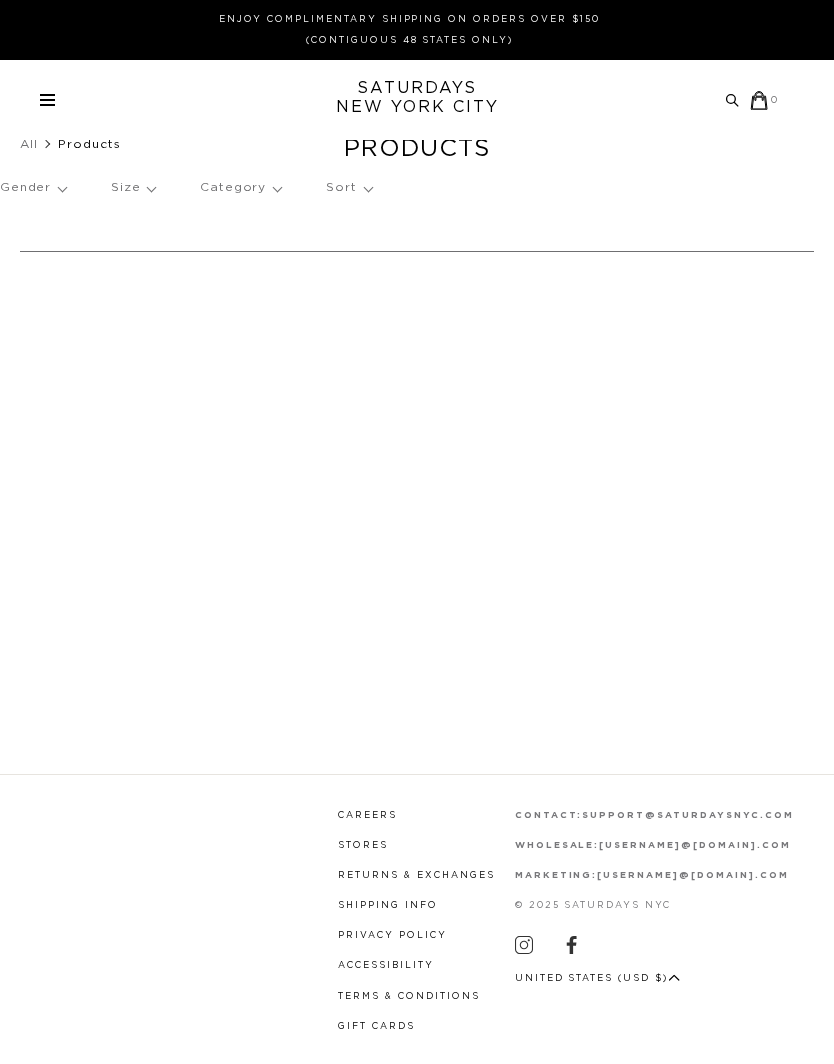 scroll, scrollTop: 0, scrollLeft: 0, axis: both 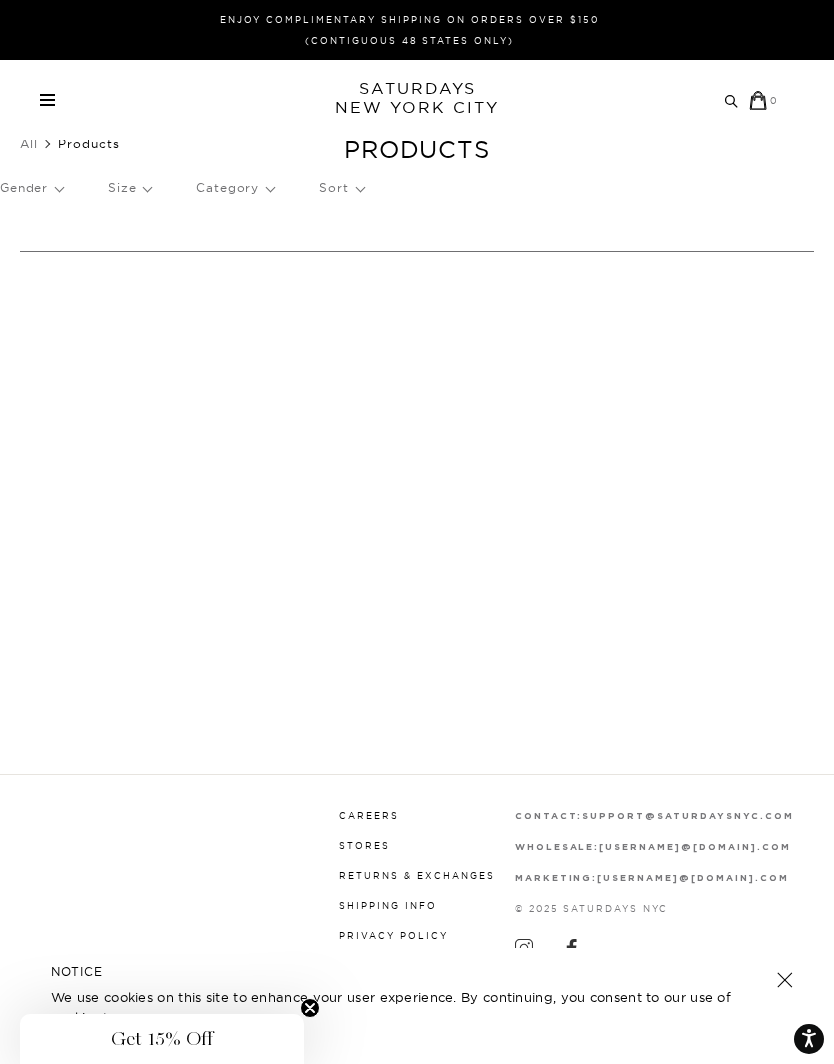 click on "Gender" at bounding box center (31, 188) 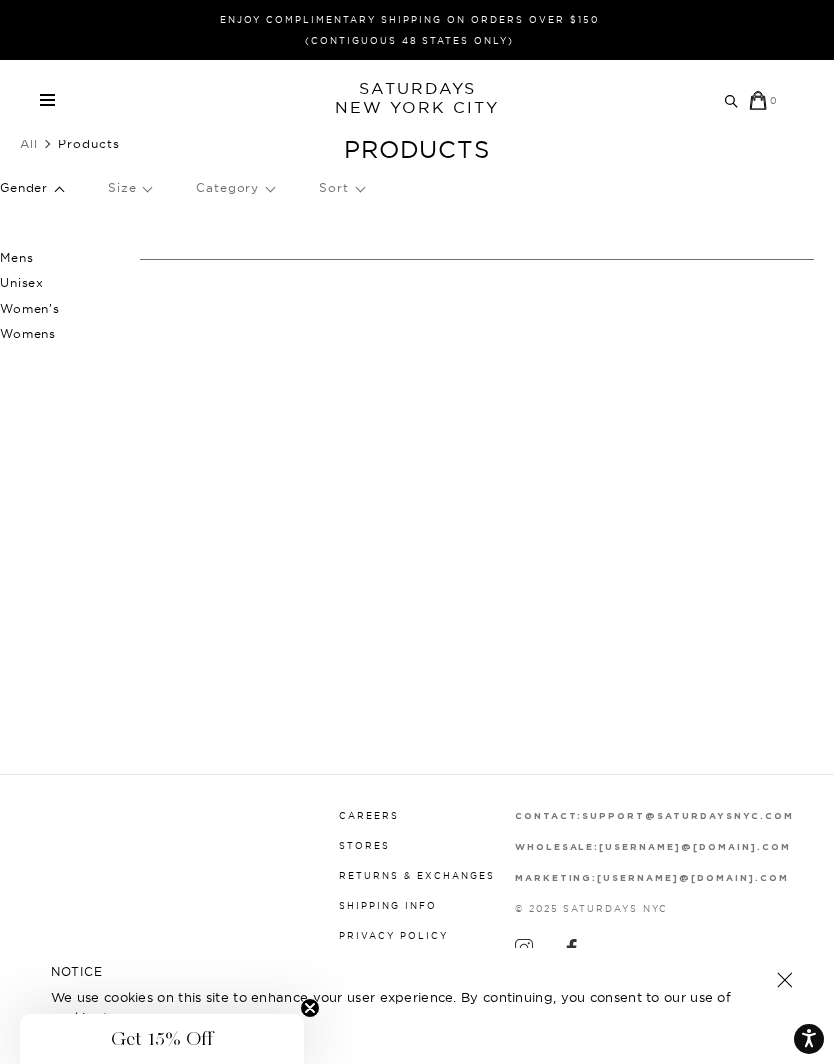 click on "Mens" at bounding box center [60, 258] 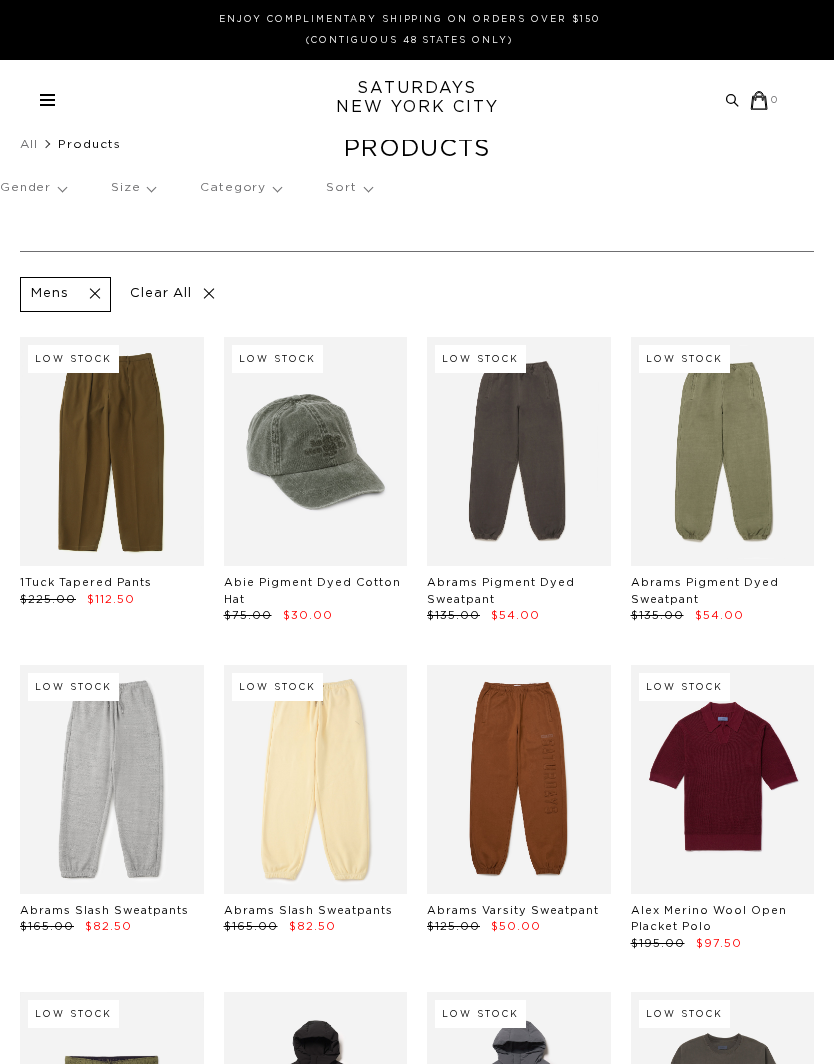scroll, scrollTop: 0, scrollLeft: 0, axis: both 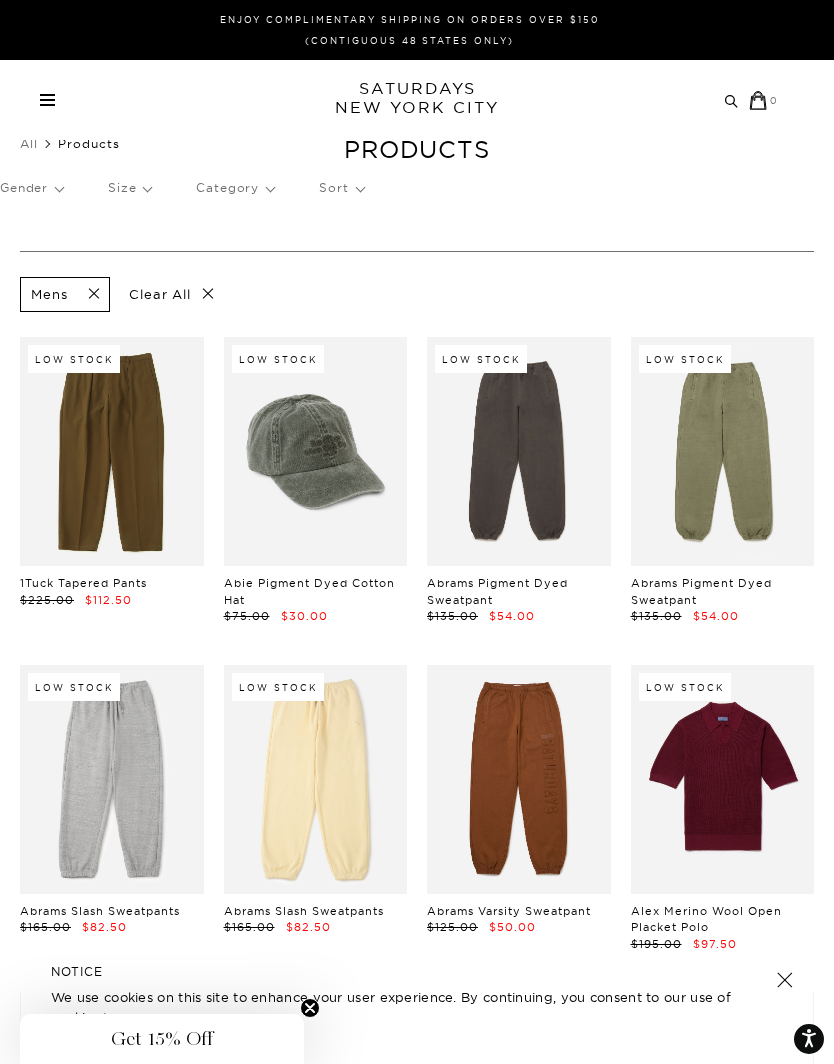 click on "Size" at bounding box center (129, 188) 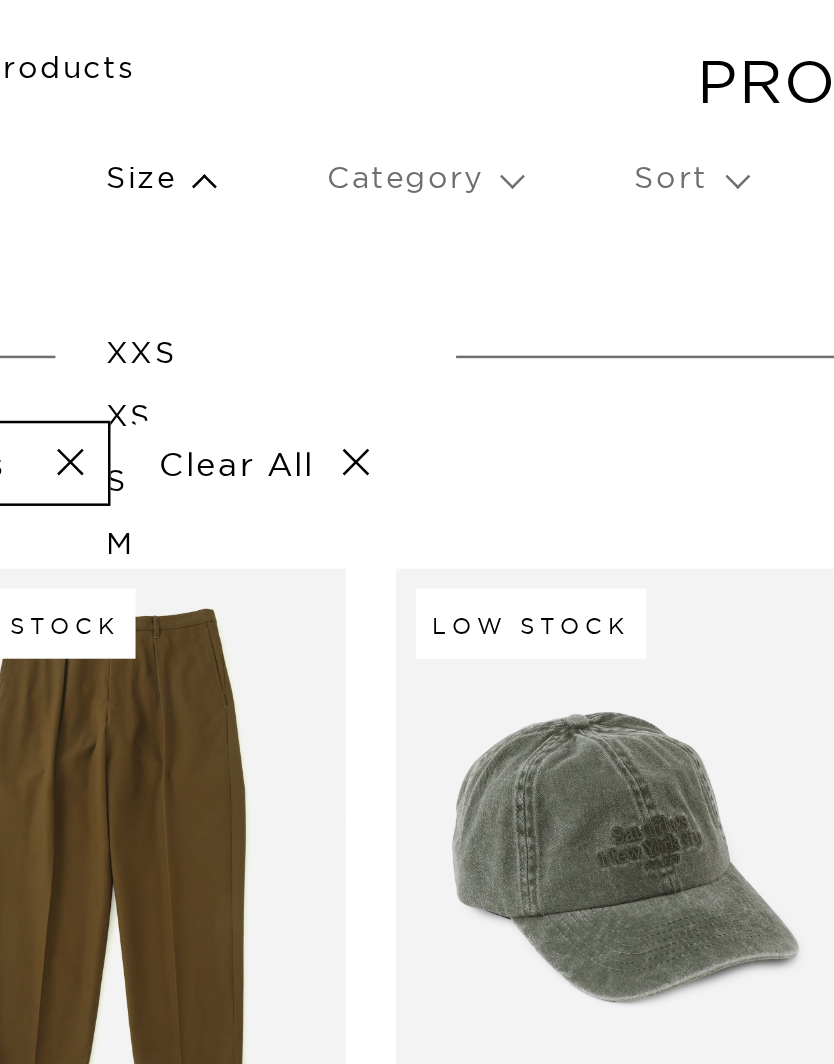 click on "XXS" at bounding box center (168, 258) 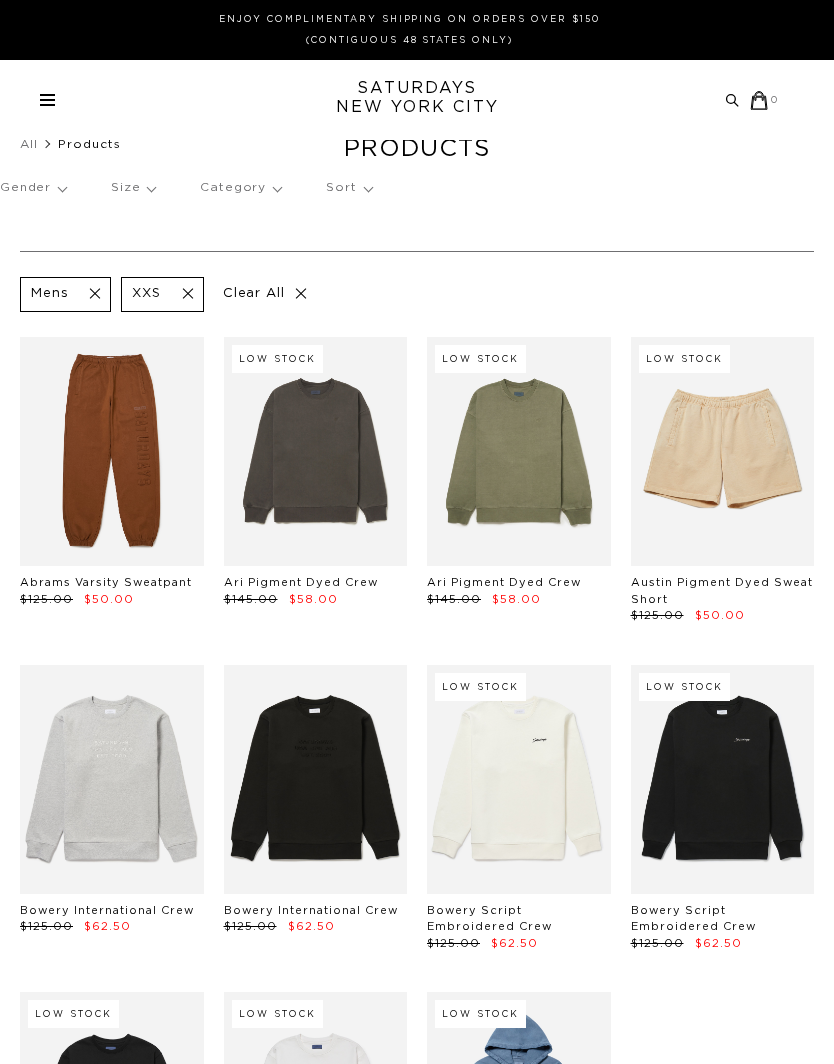 scroll, scrollTop: 0, scrollLeft: 0, axis: both 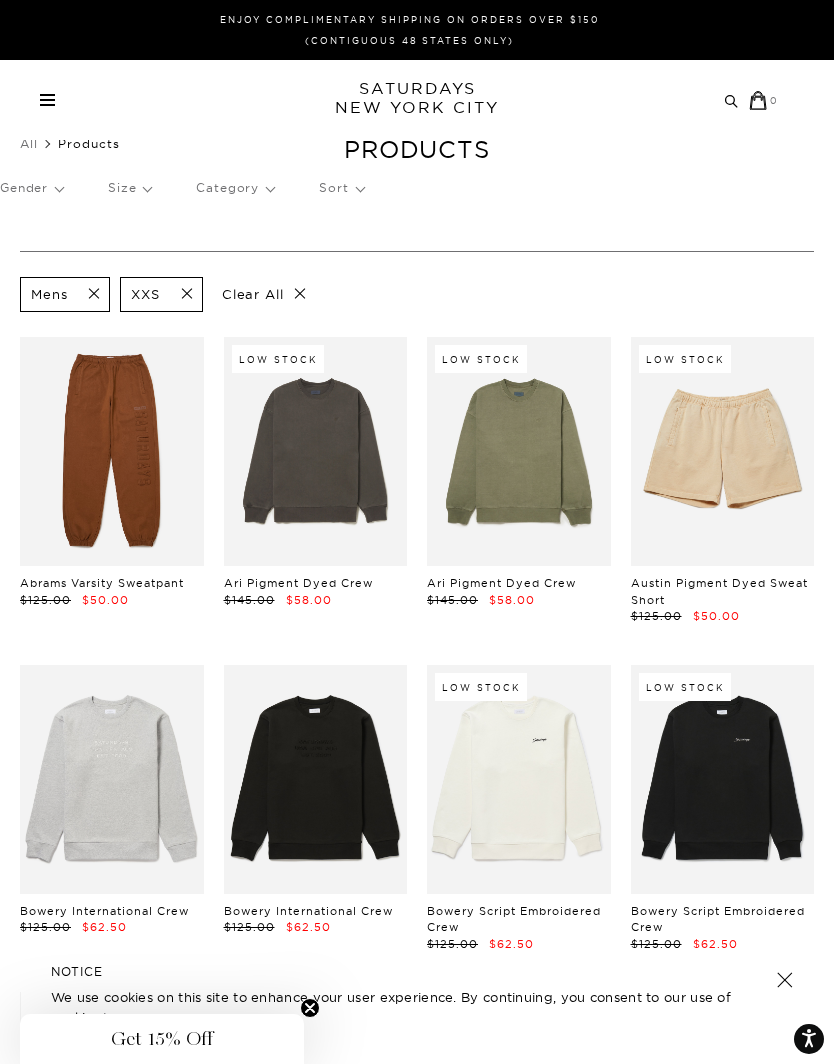 click at bounding box center [181, 294] 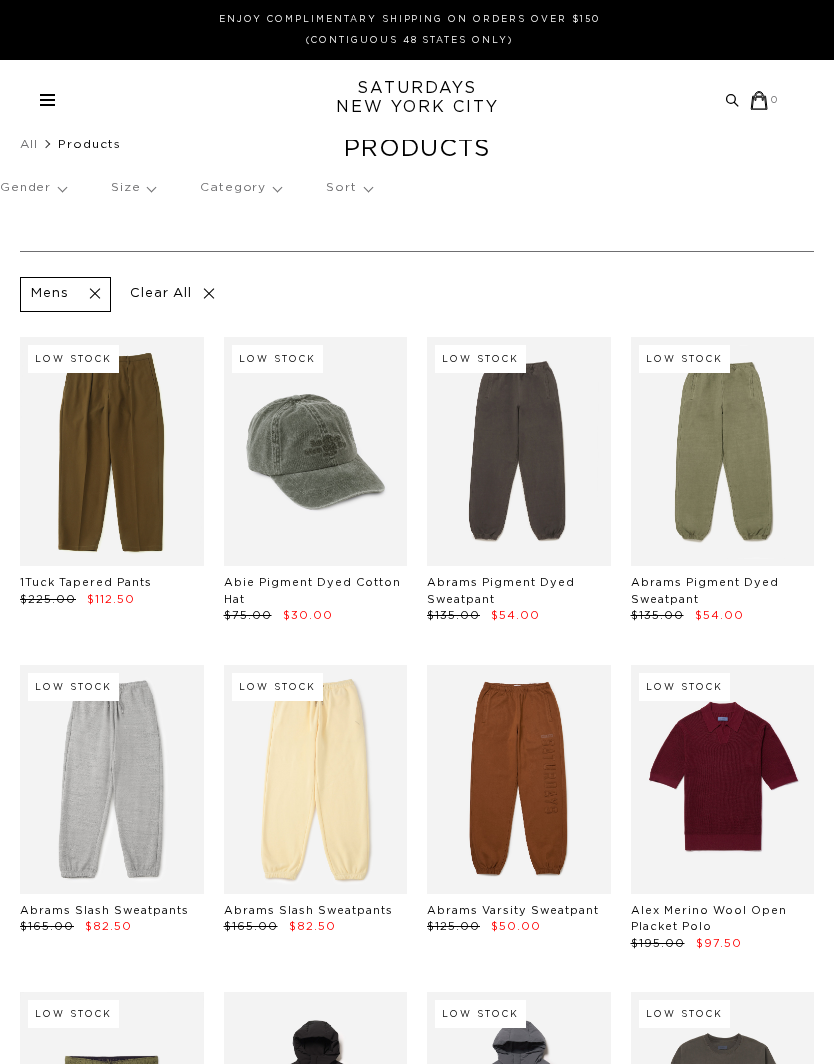 scroll, scrollTop: 0, scrollLeft: 0, axis: both 